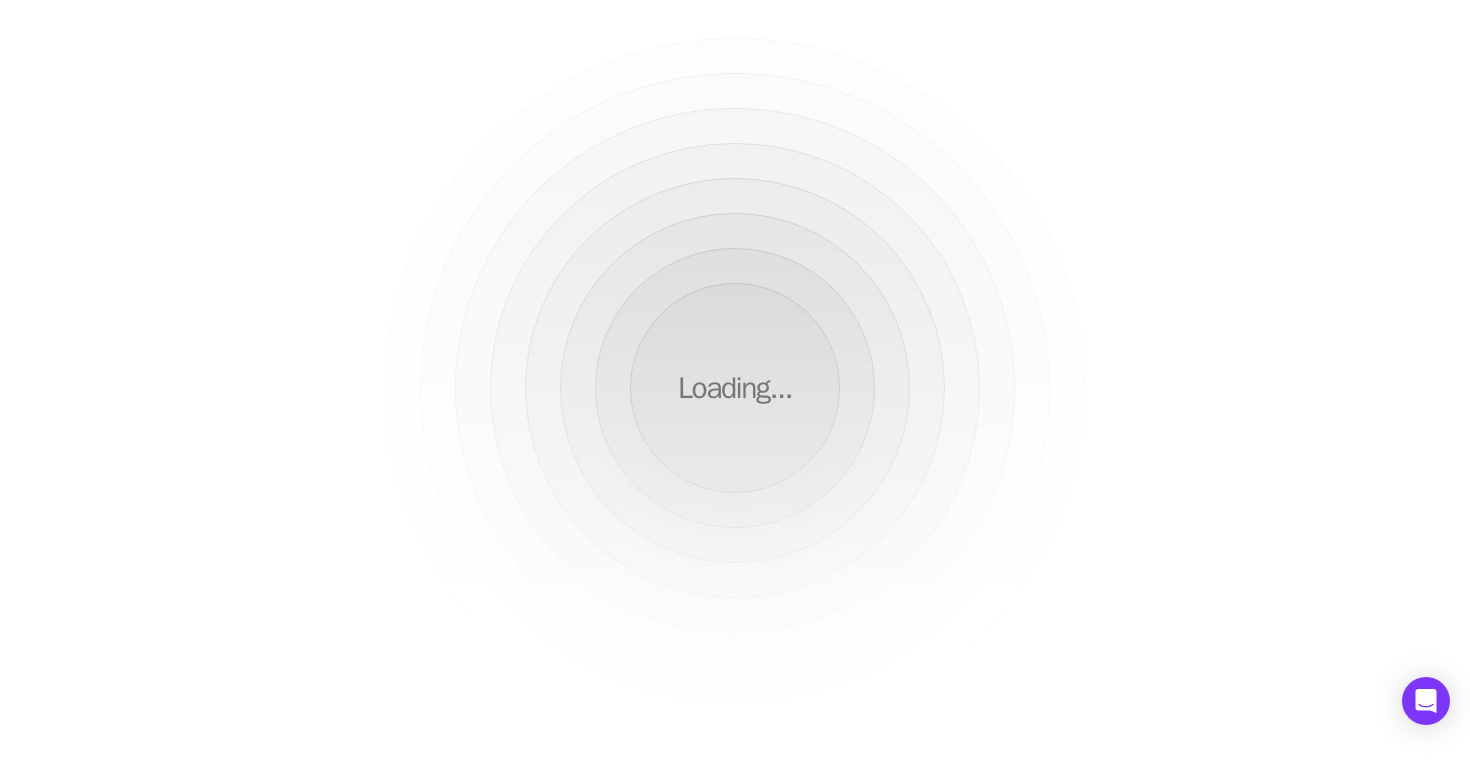 scroll, scrollTop: 0, scrollLeft: 0, axis: both 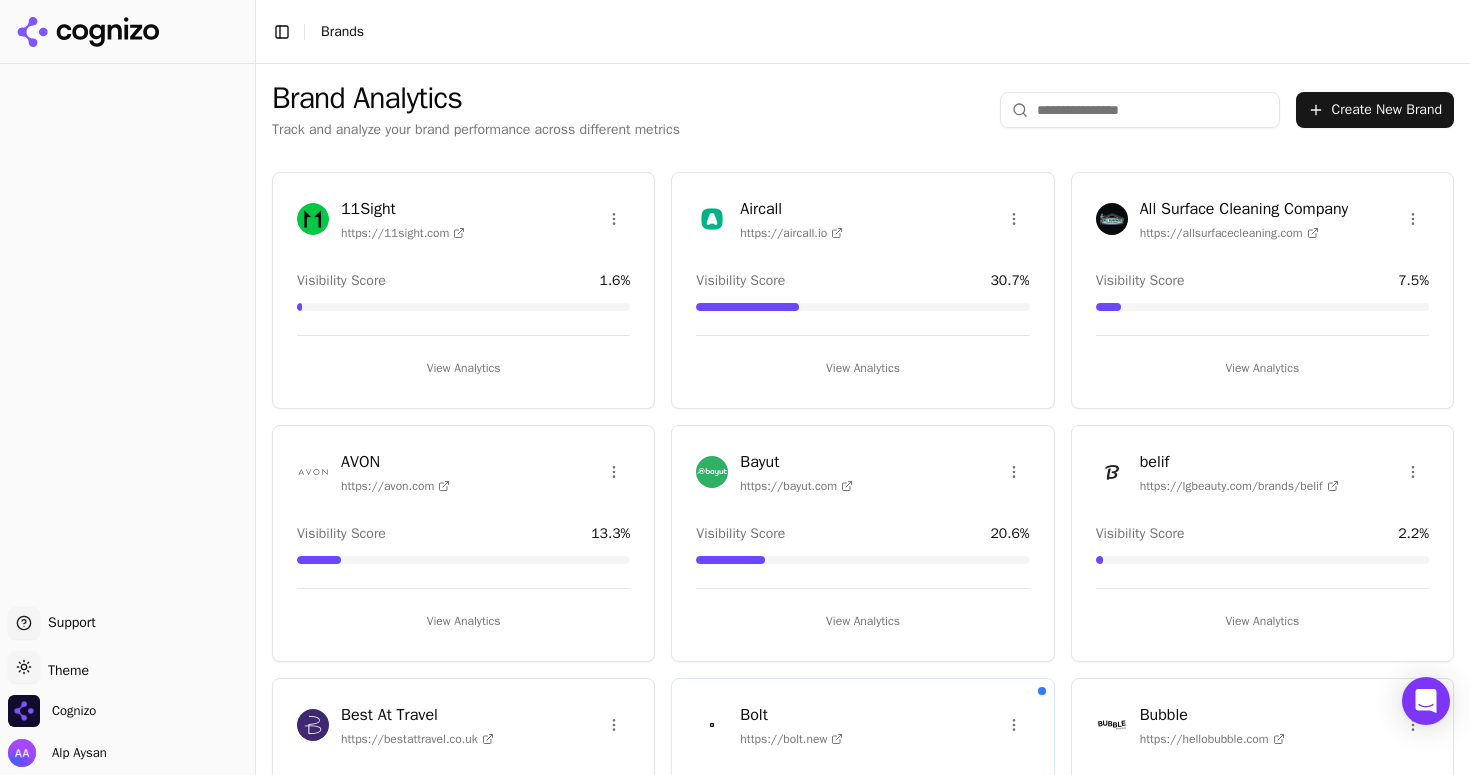 click at bounding box center [1140, 110] 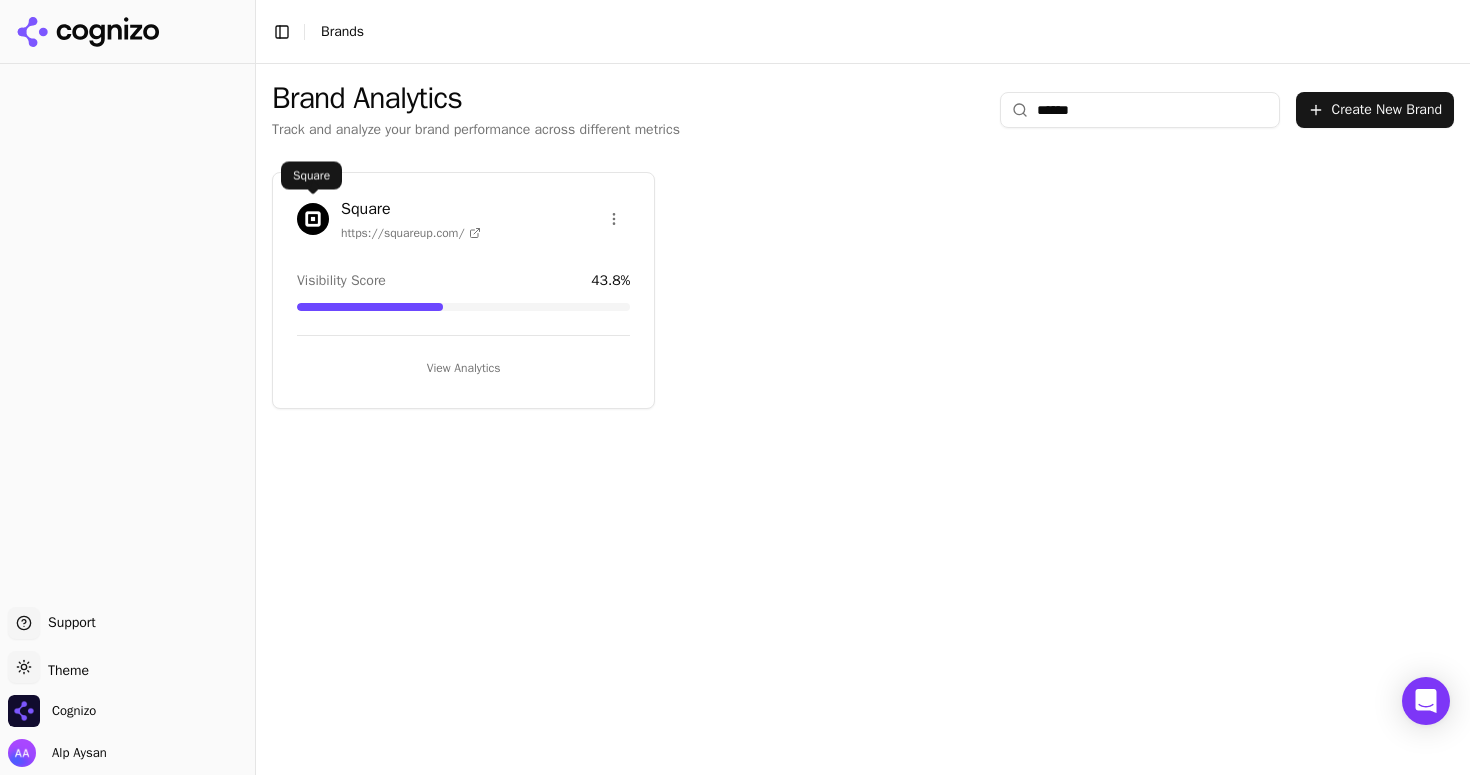 type on "******" 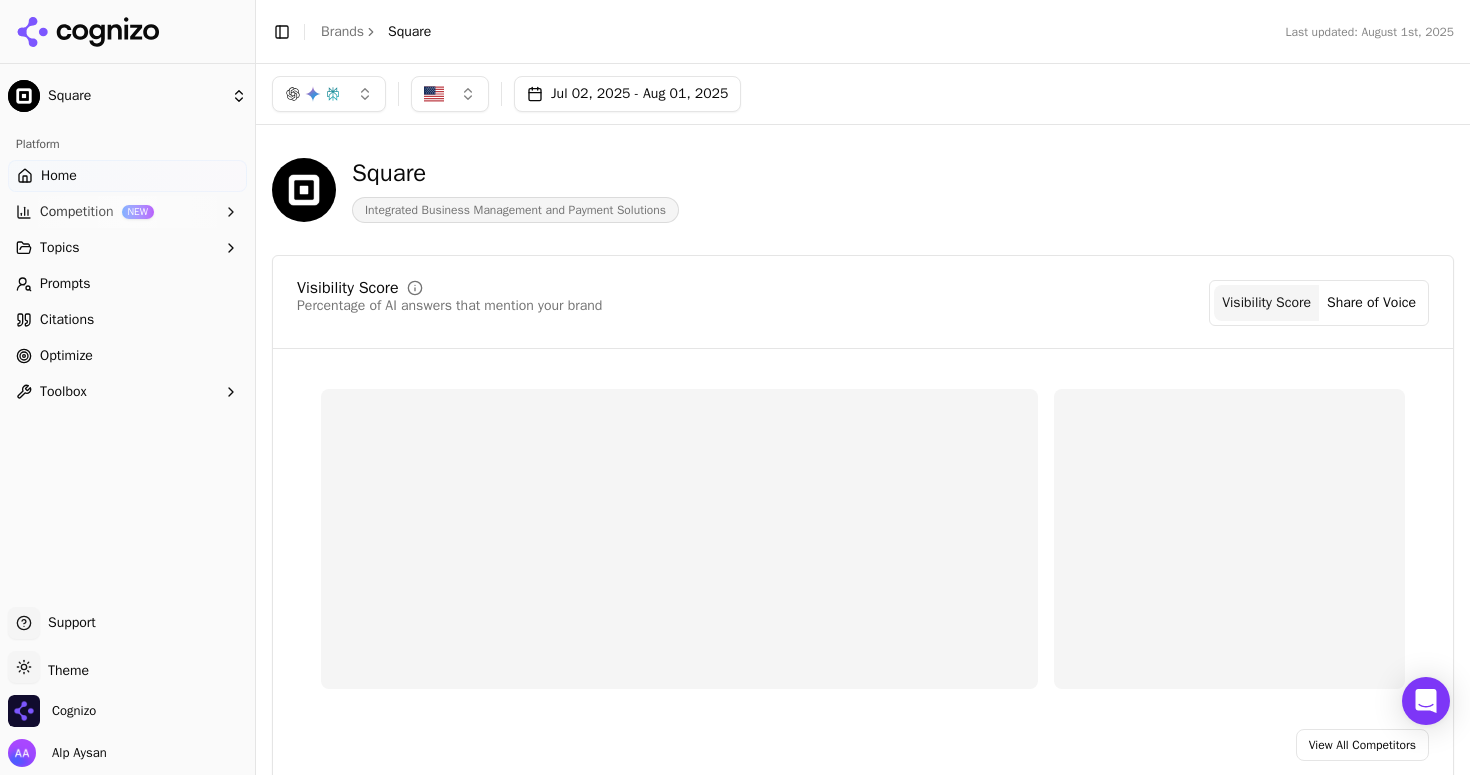 click on "Optimize" at bounding box center [127, 356] 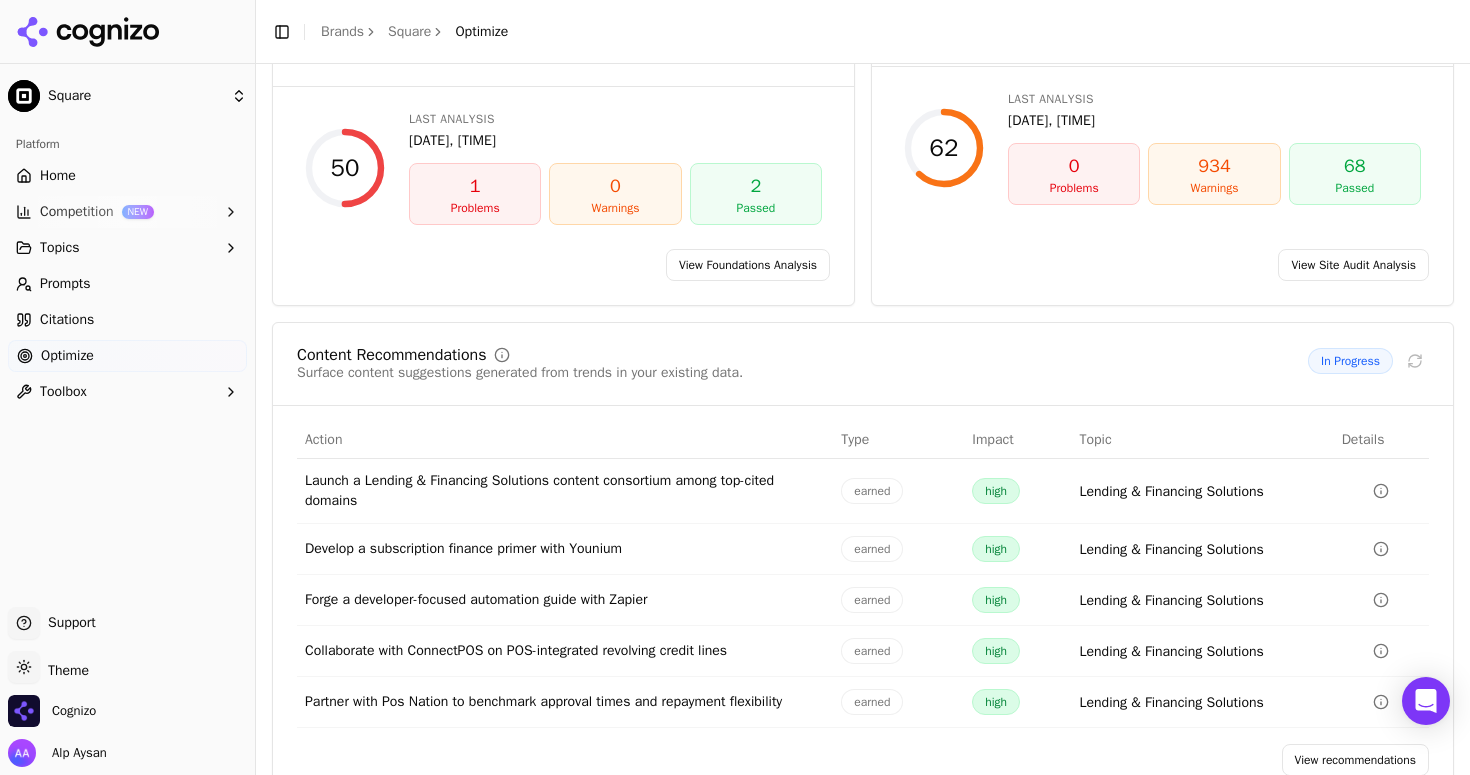 scroll, scrollTop: 178, scrollLeft: 0, axis: vertical 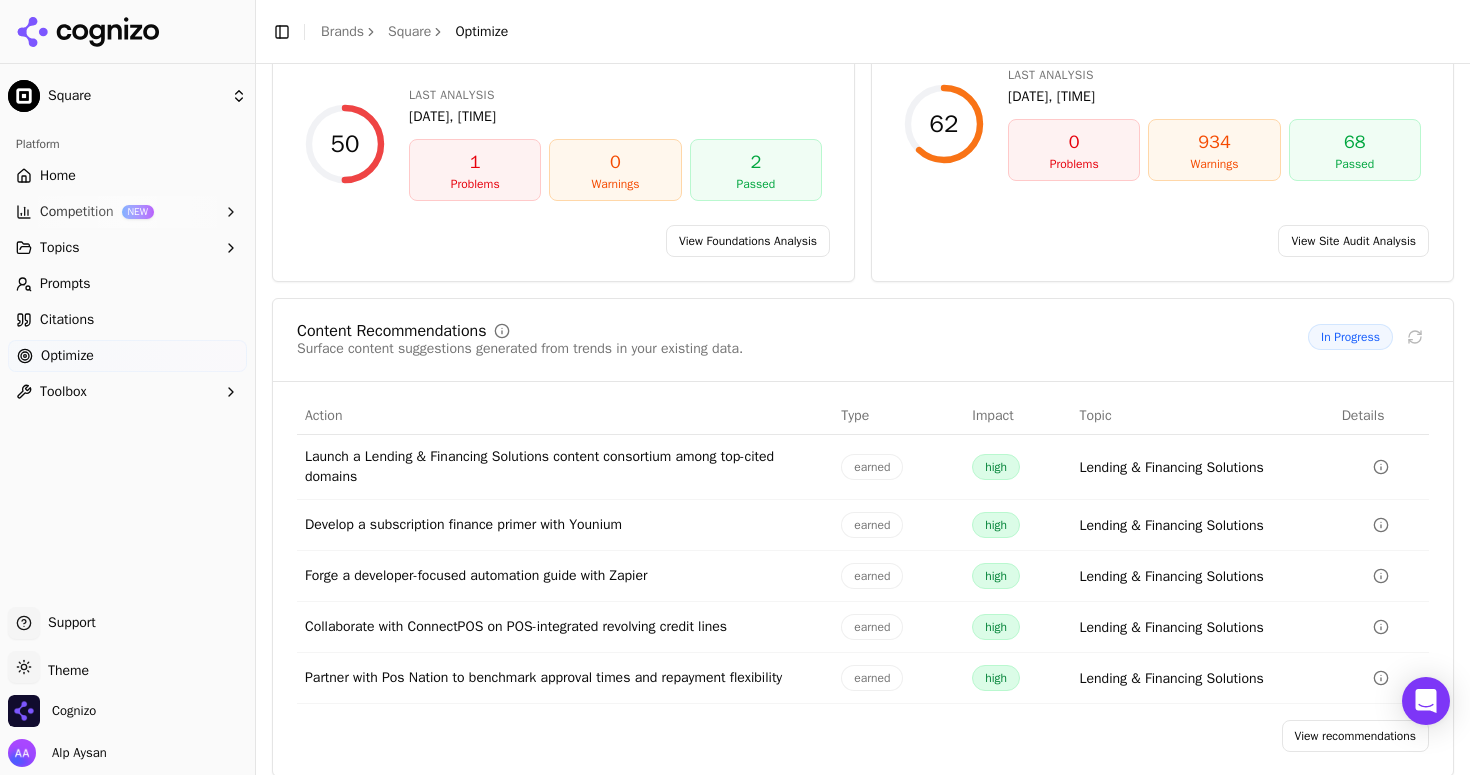 click on "Citations" at bounding box center [127, 320] 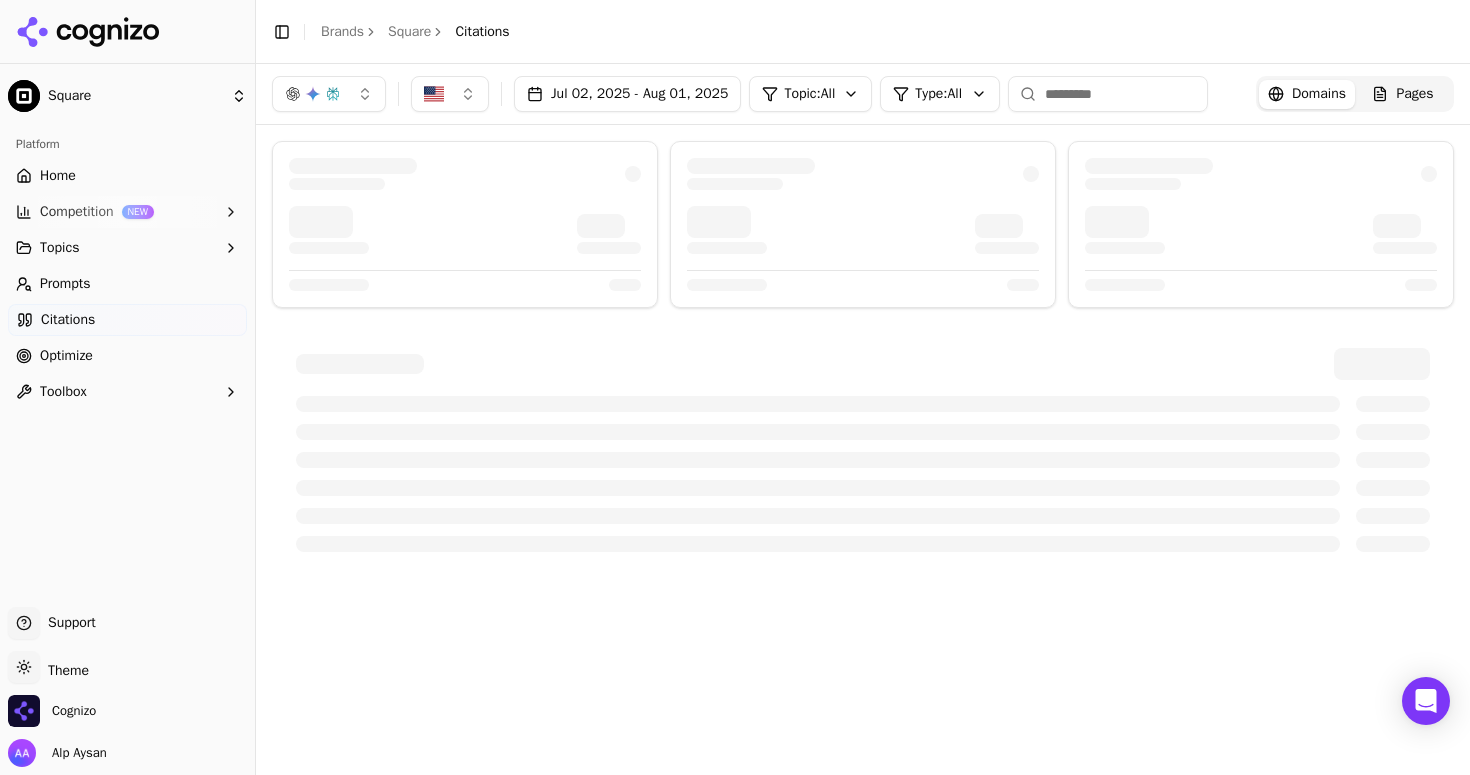 scroll, scrollTop: 0, scrollLeft: 0, axis: both 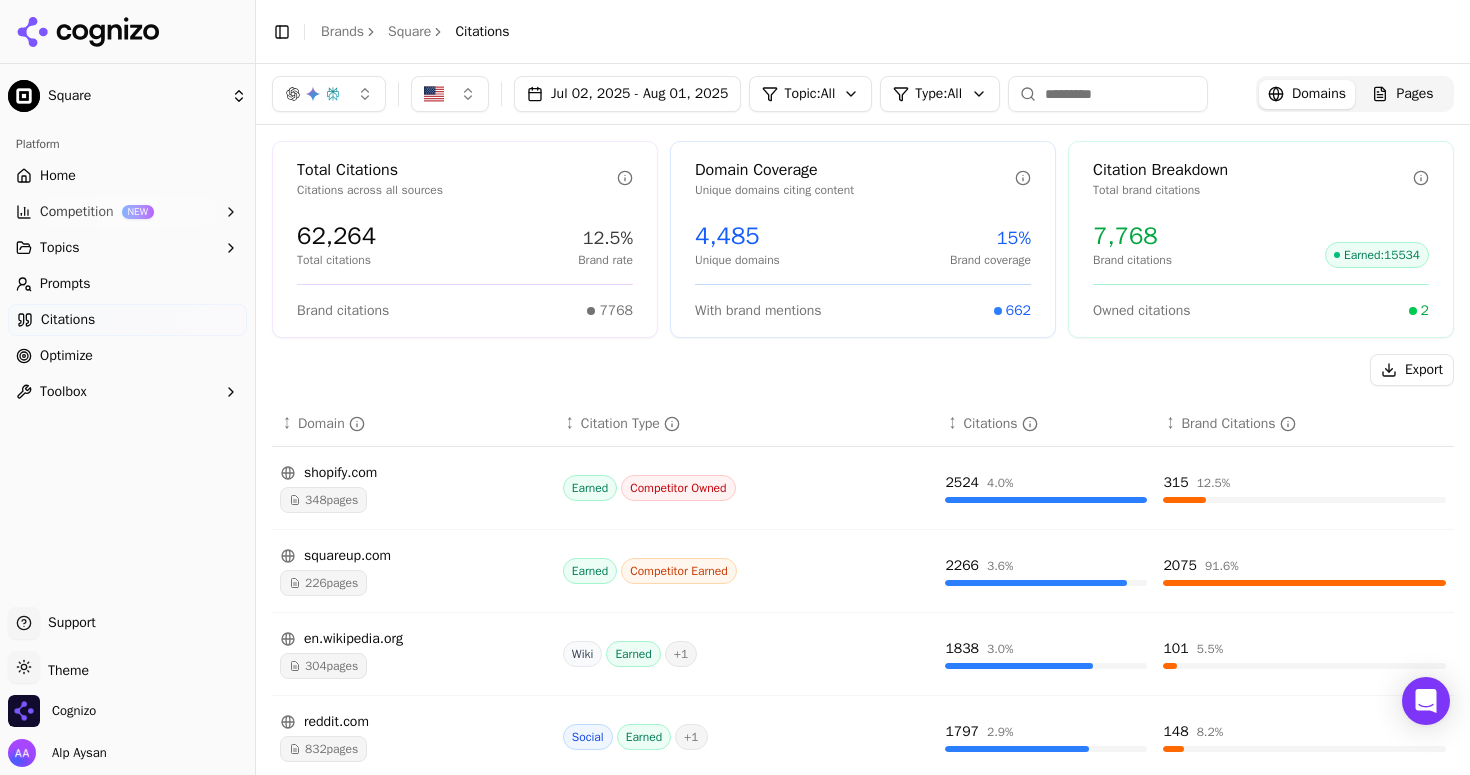 click on "226  pages" at bounding box center [323, 583] 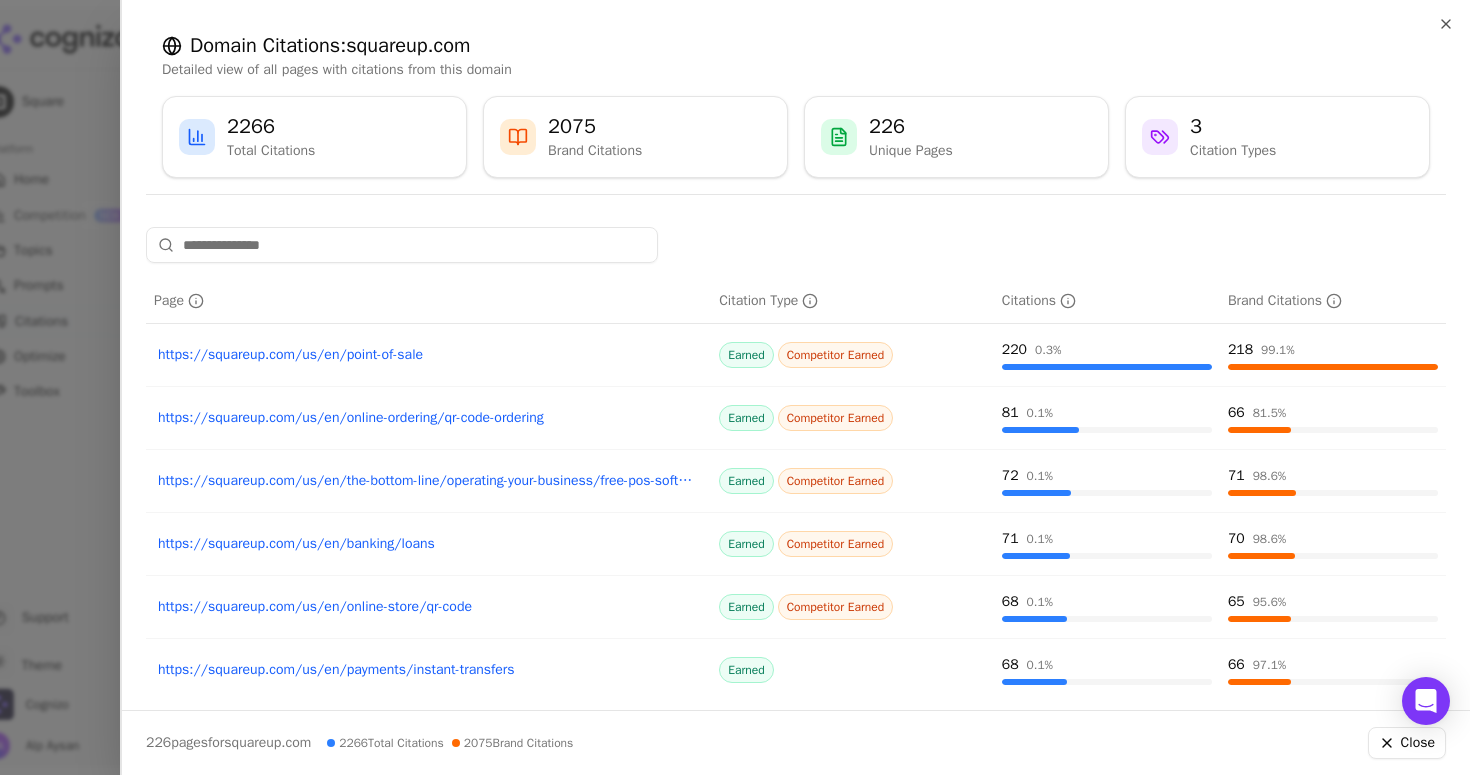 click at bounding box center [735, 387] 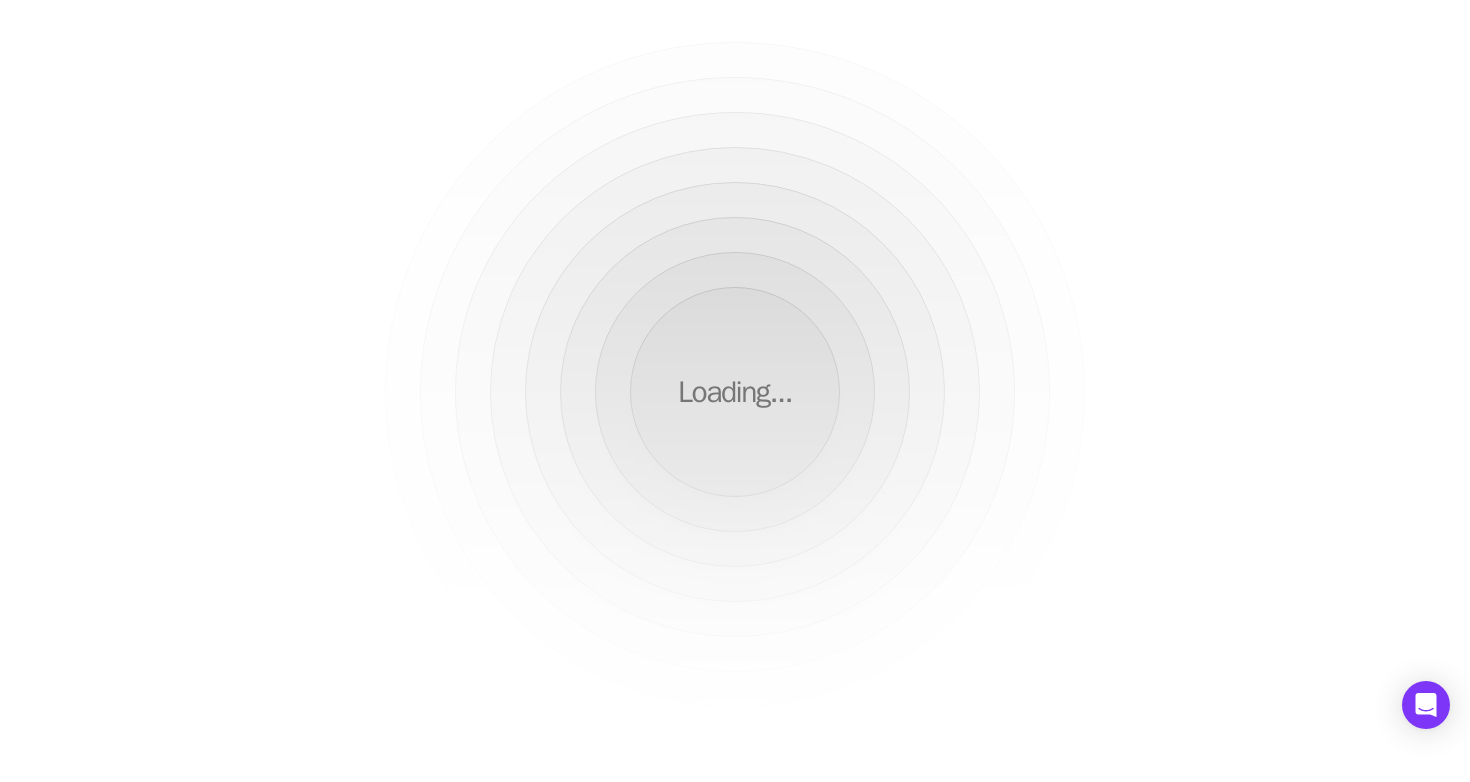 scroll, scrollTop: 0, scrollLeft: 0, axis: both 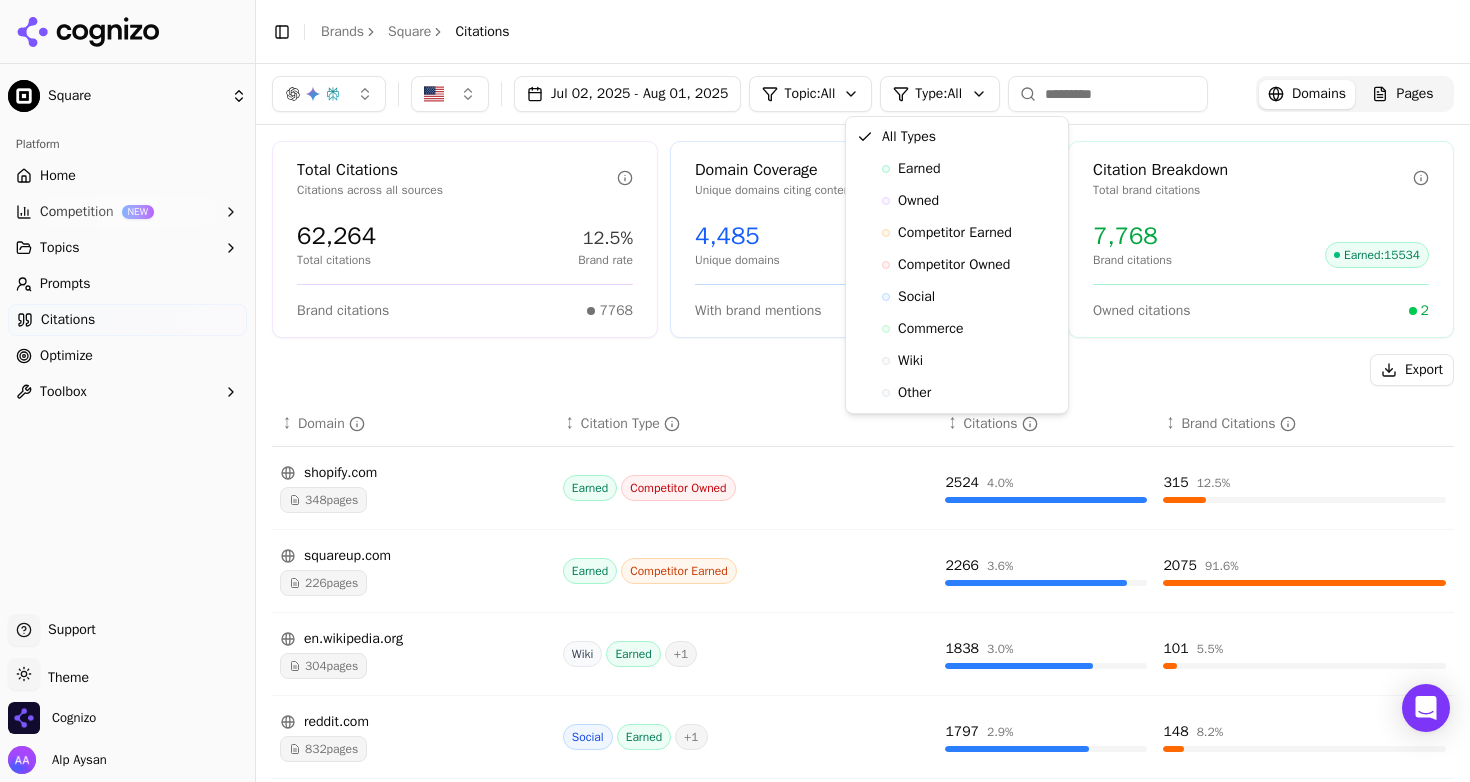 click on "Square Platform Home Competition NEW Topics Prompts Citations Optimize Toolbox Support Support Toggle theme  Theme Cognizo   Alp Aysan Toggle Sidebar Brands Square Citations Jul 02, 2025 - Aug 01, 2025 Topic:  All Type:  All Domains Pages Total Citations Citations across all sources 62,264 Total citations 12.5% Brand rate Brand citations 7768 Domain Coverage Unique domains citing content 4,485 Unique domains 15% Brand coverage With brand mentions 662 Citation Breakdown Total brand citations 7,768 Brand citations Earned :  15534 Owned citations 2 Export  ↕ Domain  ↕ Citation Type  ↕ Citations  ↕ Brand Citations shopify.com 348  pages Earned Competitor Owned 2524 4.0 % 315 12.5 % squareup.com 226  pages Earned Competitor Earned 2266 3.6 % 2075 91.6 % en.wikipedia.org 304  pages Wiki Earned + 1 1838 3.0 % 101 5.5 % reddit.com 832  pages Social Earned + 1 1797 2.9 % 148 8.2 % stripe.com 256  pages Earned Competitor Owned 1702 2.7 % 41 2.4 % nerdwallet.com 126  pages Earned Competitor Earned 1148" at bounding box center [735, 391] 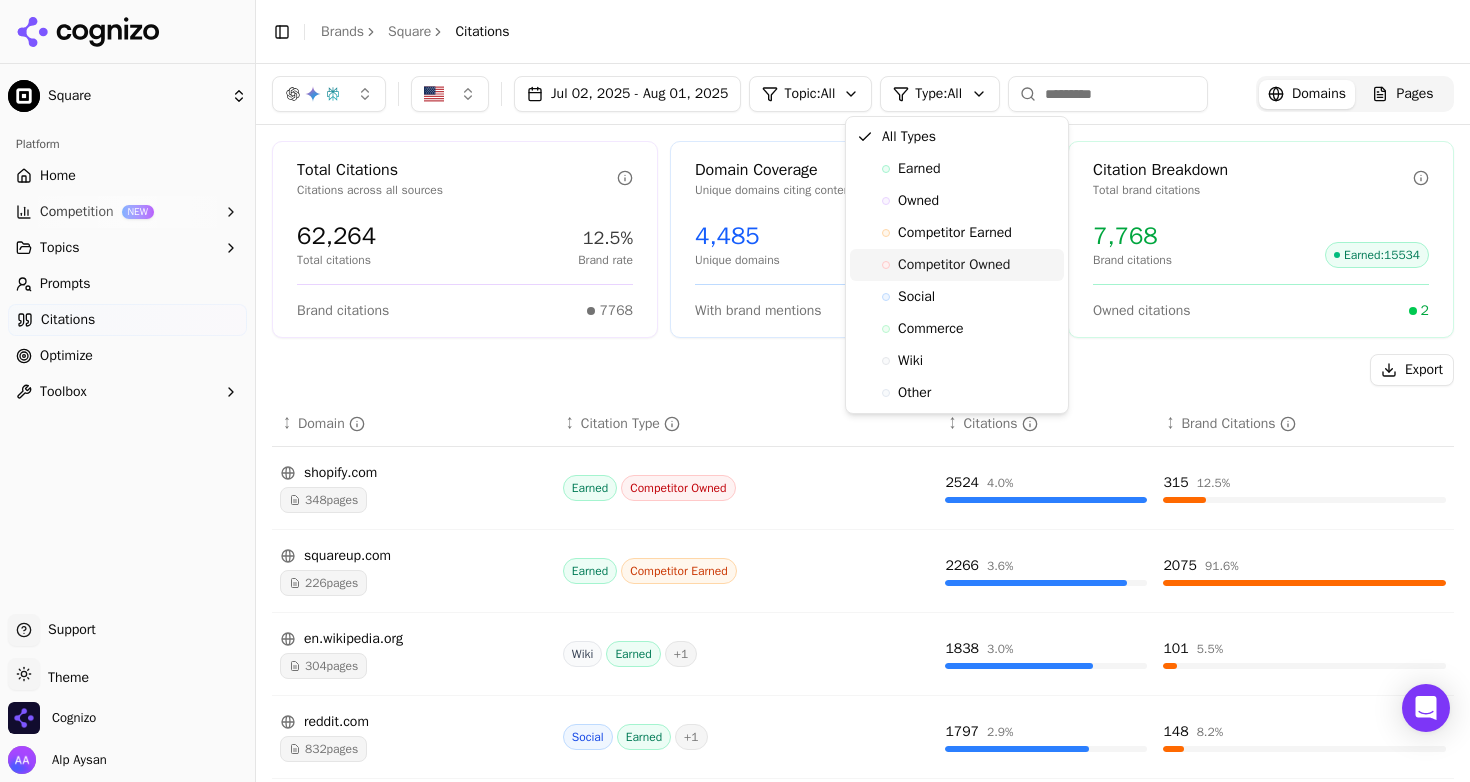 click on "Competitor Owned" at bounding box center (954, 265) 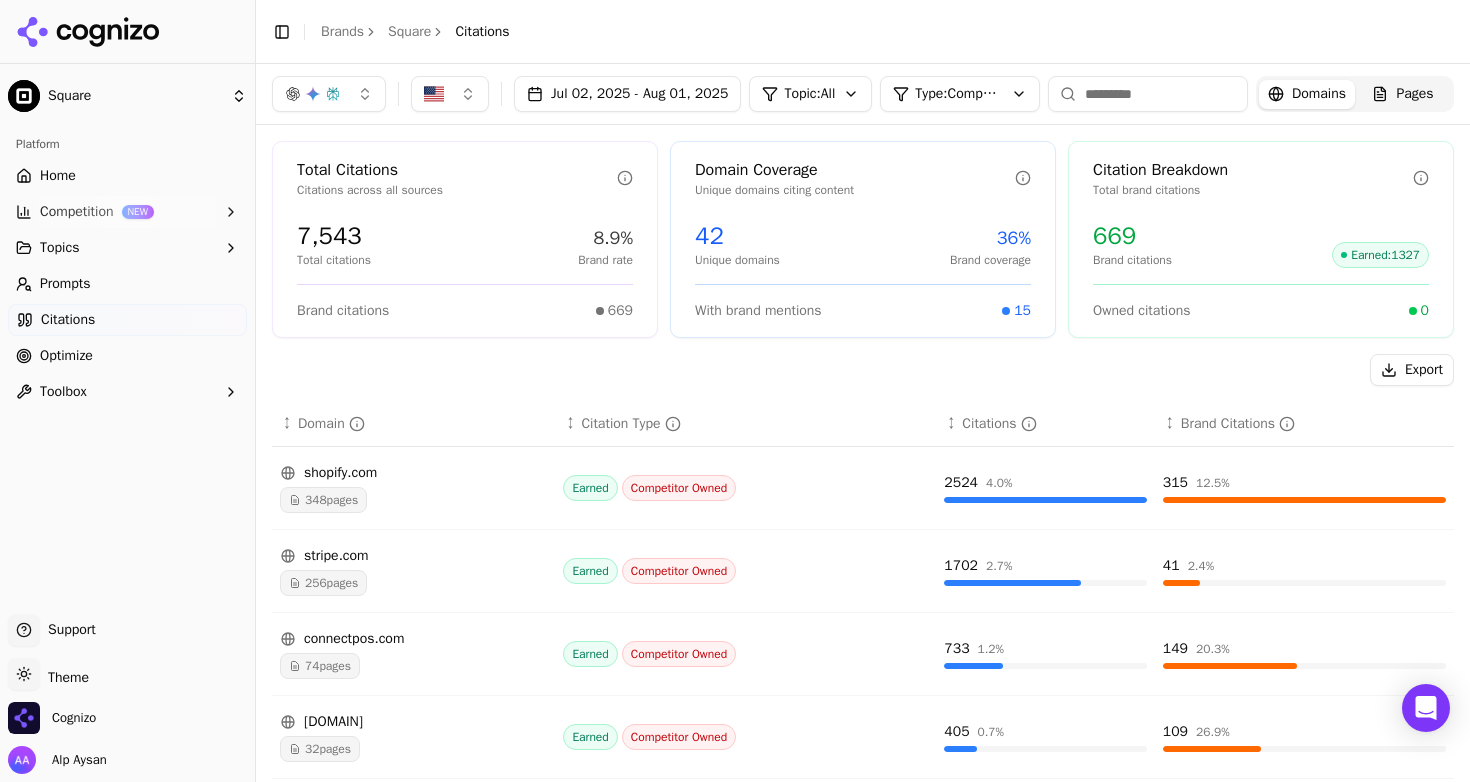 click on "Square Platform Home Competition NEW Topics Prompts Citations Optimize Toolbox Support Support Toggle theme  Theme Cognizo   Alp Aysan Toggle Sidebar Brands Square Citations Jul 02, 2025 - Aug 01, 2025 Topic:  All Type:  Competitor Owned Domains Pages Total Citations Citations across all sources 7,543 Total citations 8.9% Brand rate Brand citations 669 Domain Coverage Unique domains citing content 42 Unique domains 36% Brand coverage With brand mentions 15 Citation Breakdown Total brand citations 669 Brand citations Earned :  1327 Owned citations 0 Export  ↕ Domain  ↕ Citation Type  ↕ Citations  ↕ Brand Citations shopify.com 348  pages Earned Competitor Owned 2524 4.0 % 315 12.5 % stripe.com 256  pages Earned Competitor Owned 1702 2.7 % 41 2.4 % connectpos.com 74  pages Earned Competitor Owned 733 1.2 % 149 20.3 % helcim.com 32  pages Earned Competitor Owned 405 0.7 % 109 26.9 % paypal.com 50  pages Earned Competitor Owned 402 0.7 % 15 3.7 % lendio.com 29  pages Earned Competitor Owned 237 %" at bounding box center (735, 391) 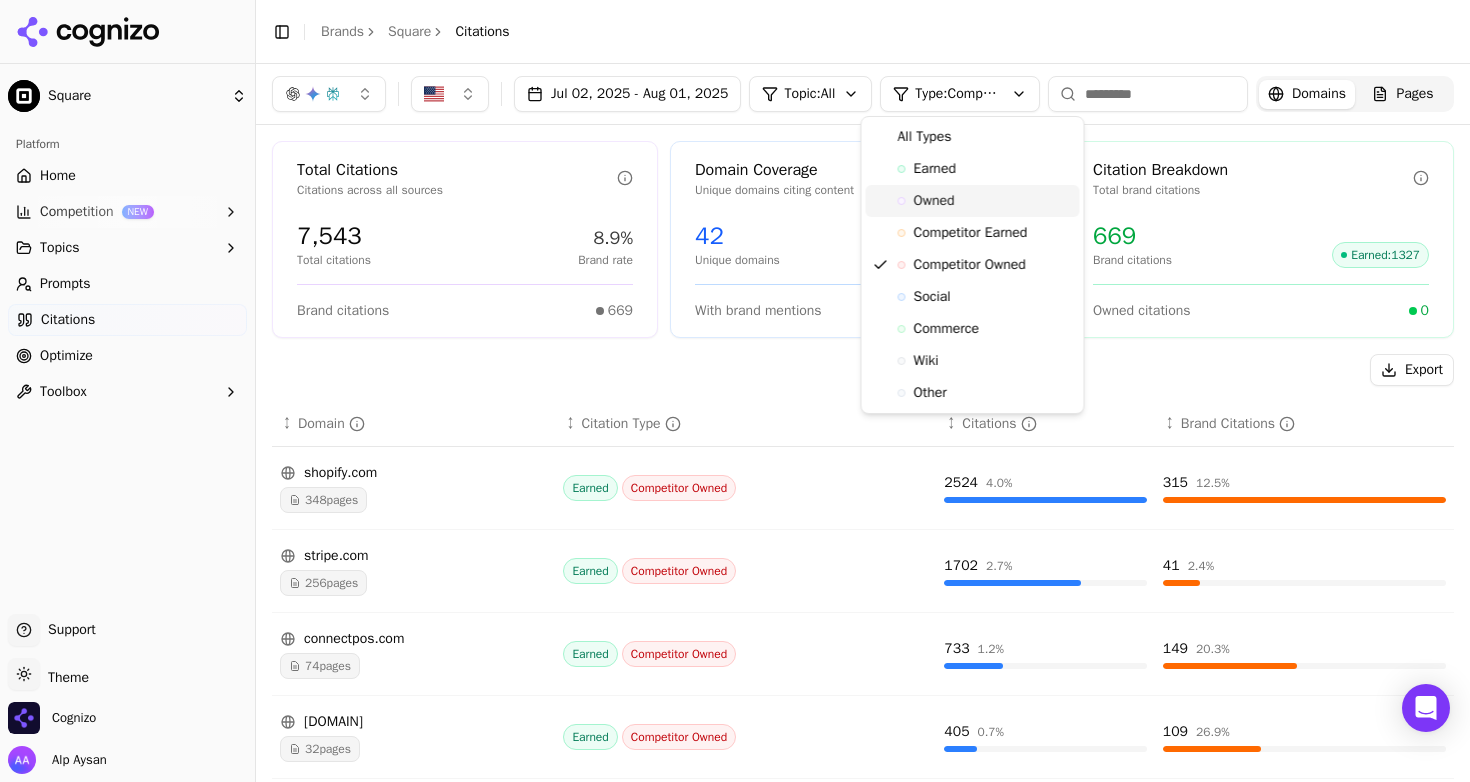 click on "Owned" at bounding box center [934, 201] 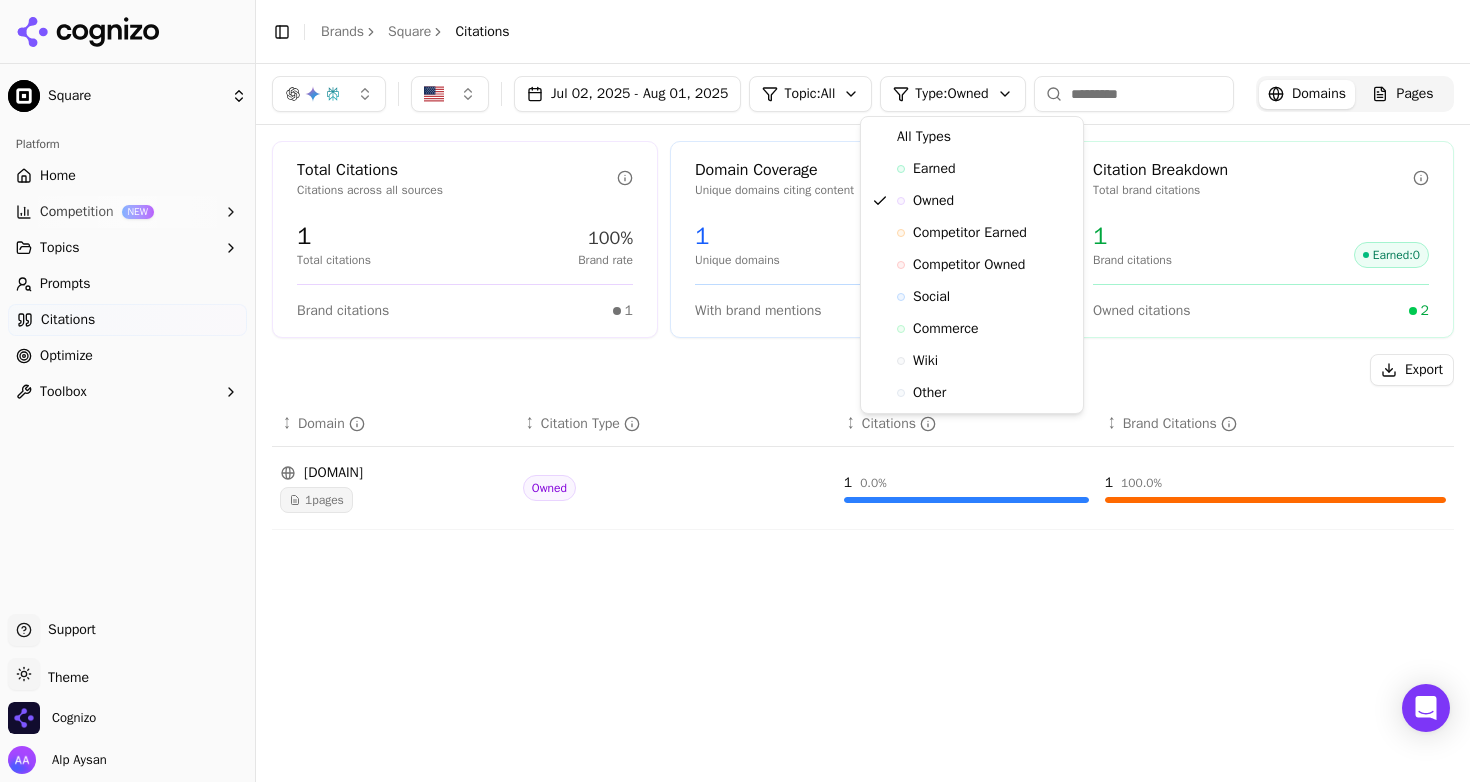 click on "Square Platform Home Competition NEW Topics Prompts Citations Optimize Toolbox Support Support Toggle theme  Theme Cognizo   Alp Aysan Toggle Sidebar Brands Square Citations Jul 02, 2025 - Aug 01, 2025 Topic:  All Type:  Owned Domains Pages Total Citations Citations across all sources 1 Total citations 100% Brand rate Brand citations 1 Domain Coverage Unique domains citing content 1 Unique domains 100% Brand coverage With brand mentions 1 Citation Breakdown Total brand citations 1 Brand citations Earned :  0 Owned citations 2 Export  ↕ Domain  ↕ Citation Type  ↕ Citations  ↕ Brand Citations square.site 1  pages Owned 1 0.0 % 1 100.0 %
All Types Earned Owned Competitor Earned Competitor Owned Social Commerce Wiki Other" at bounding box center [735, 391] 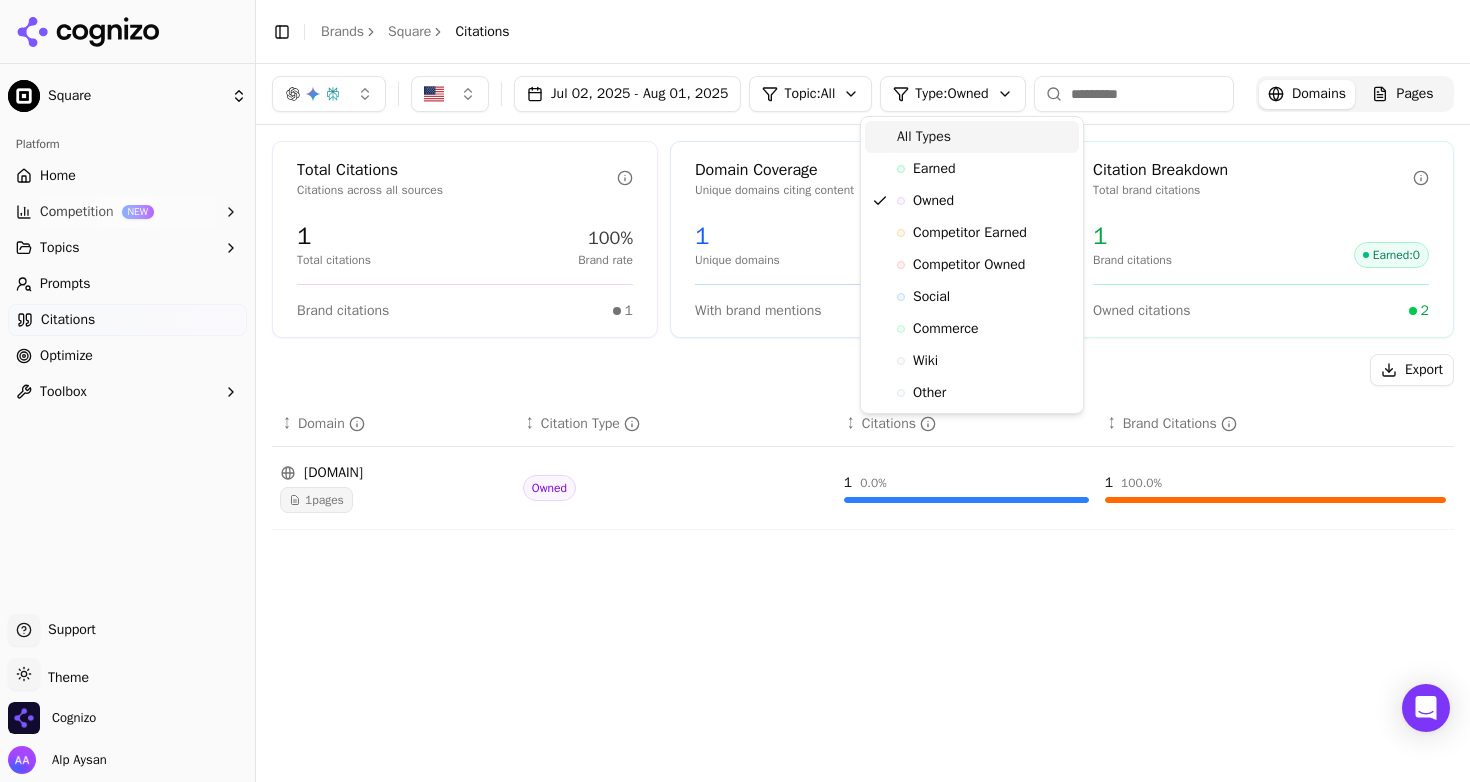 click on "All Types" at bounding box center [924, 137] 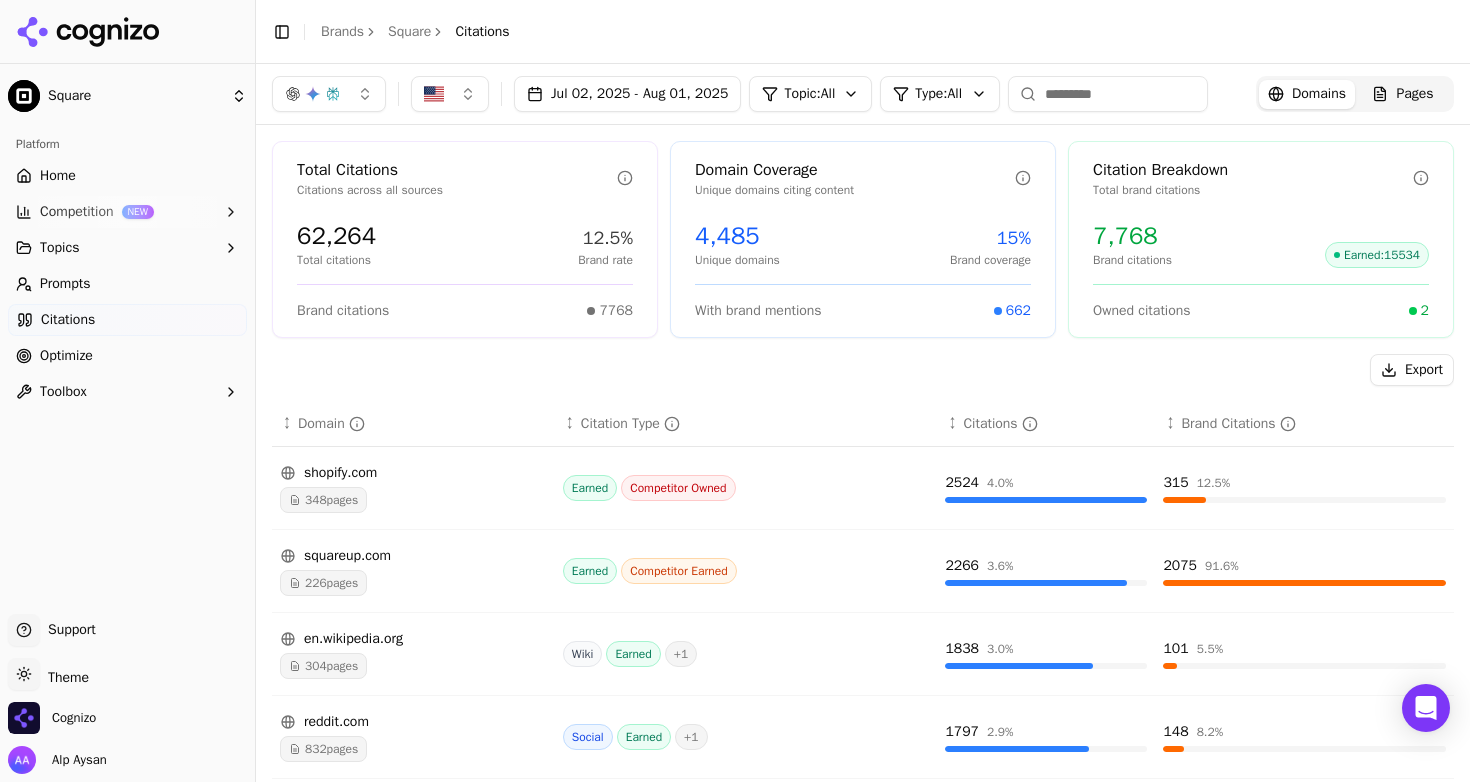 click on "Toggle Sidebar Brands Square Citations" at bounding box center [863, 32] 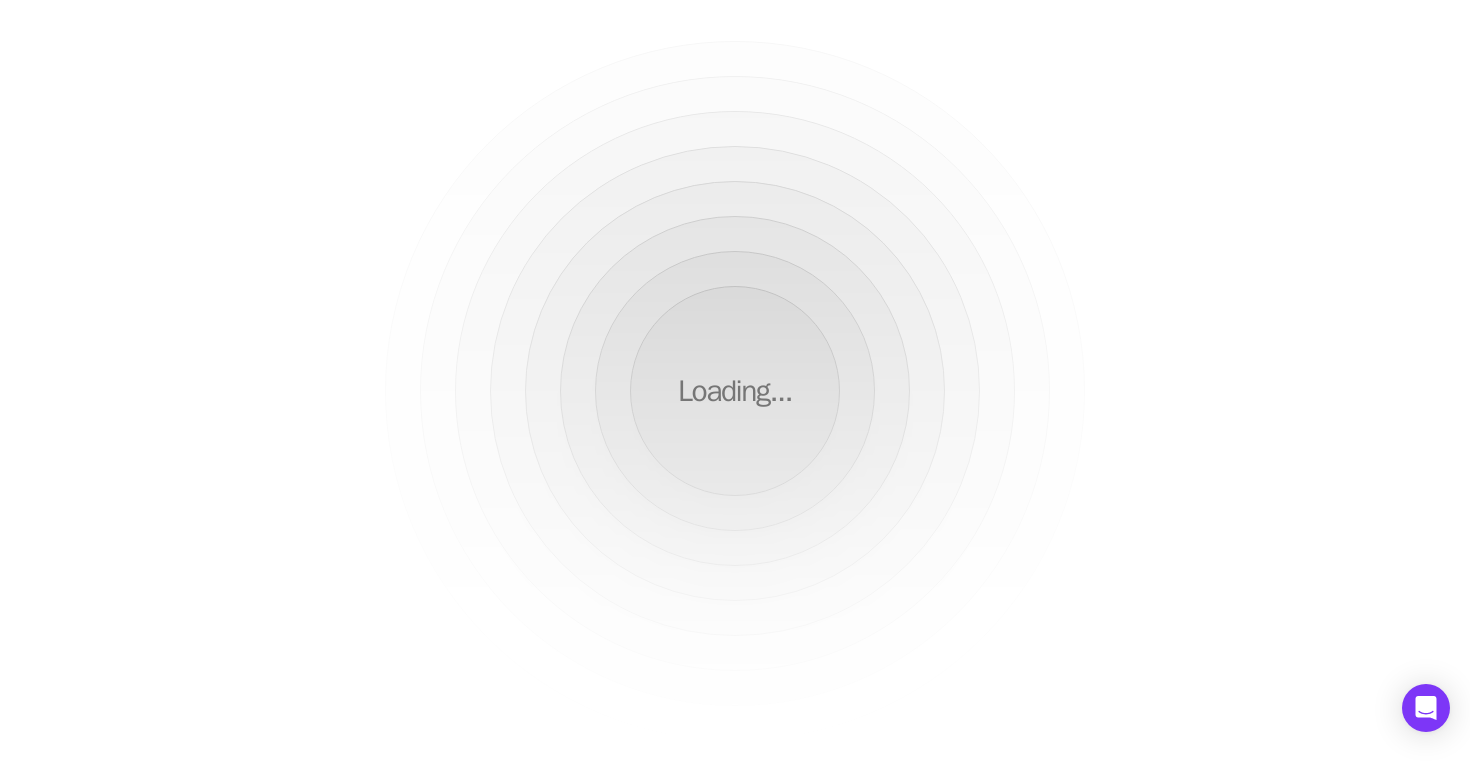 scroll, scrollTop: 0, scrollLeft: 0, axis: both 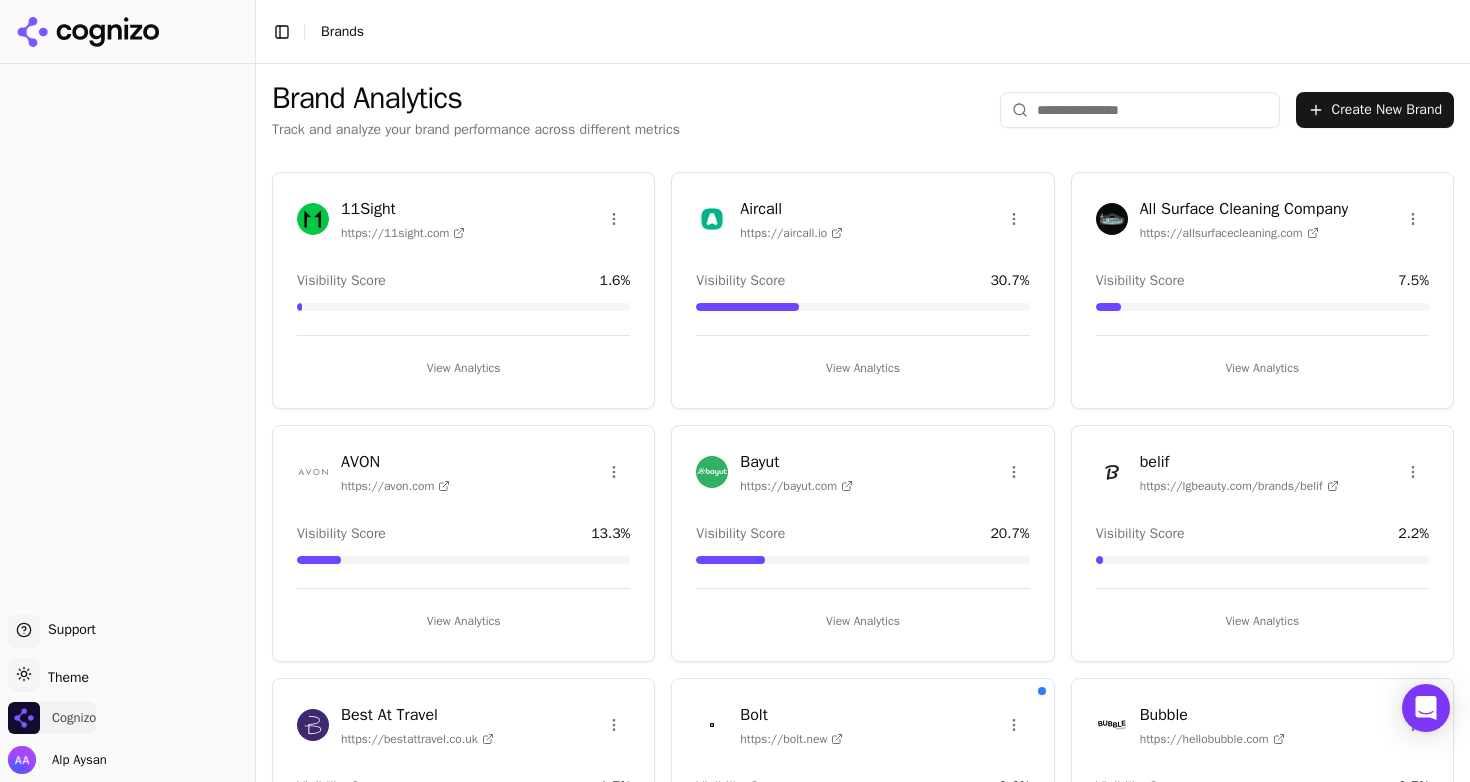 click on "Cognizo" at bounding box center (74, 718) 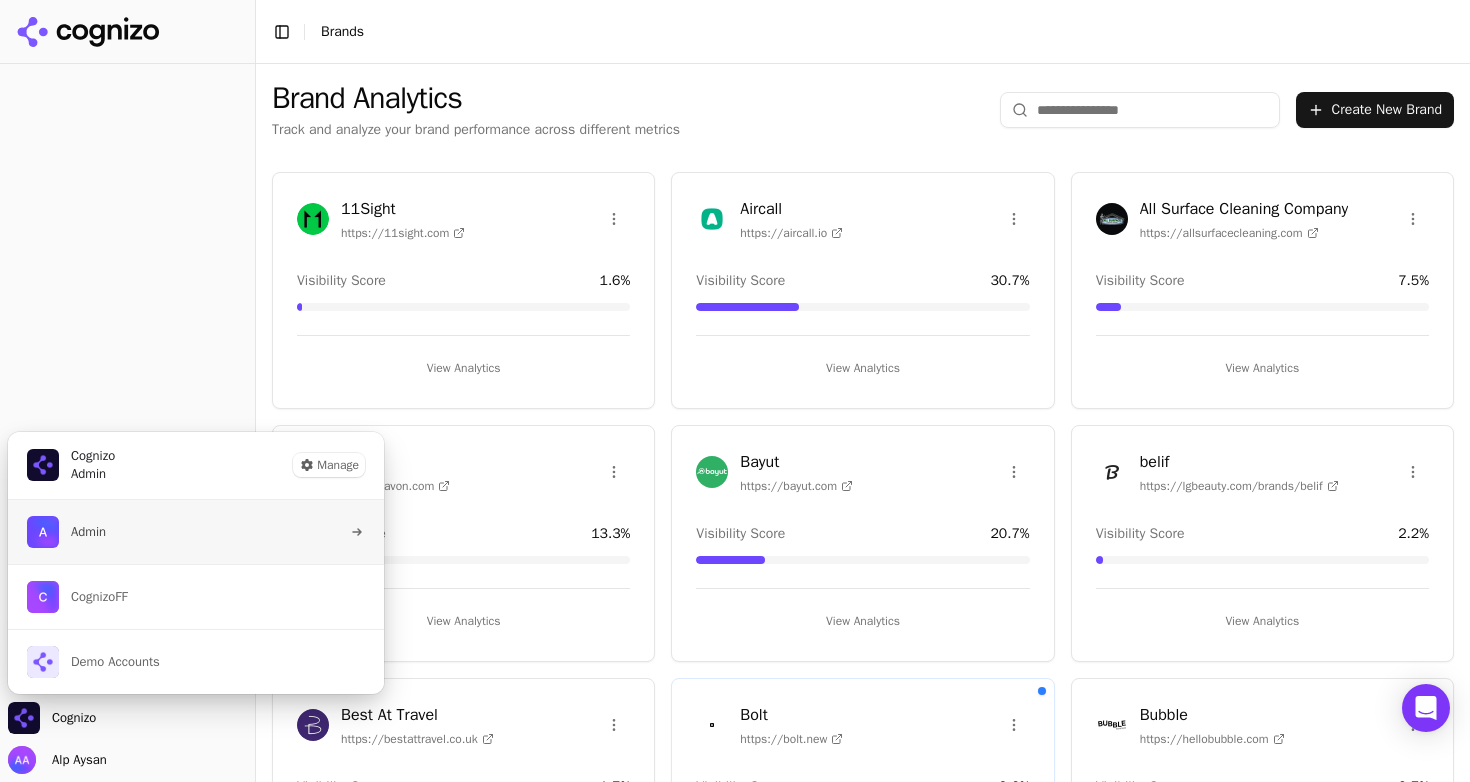 click on "Admin" at bounding box center [196, 532] 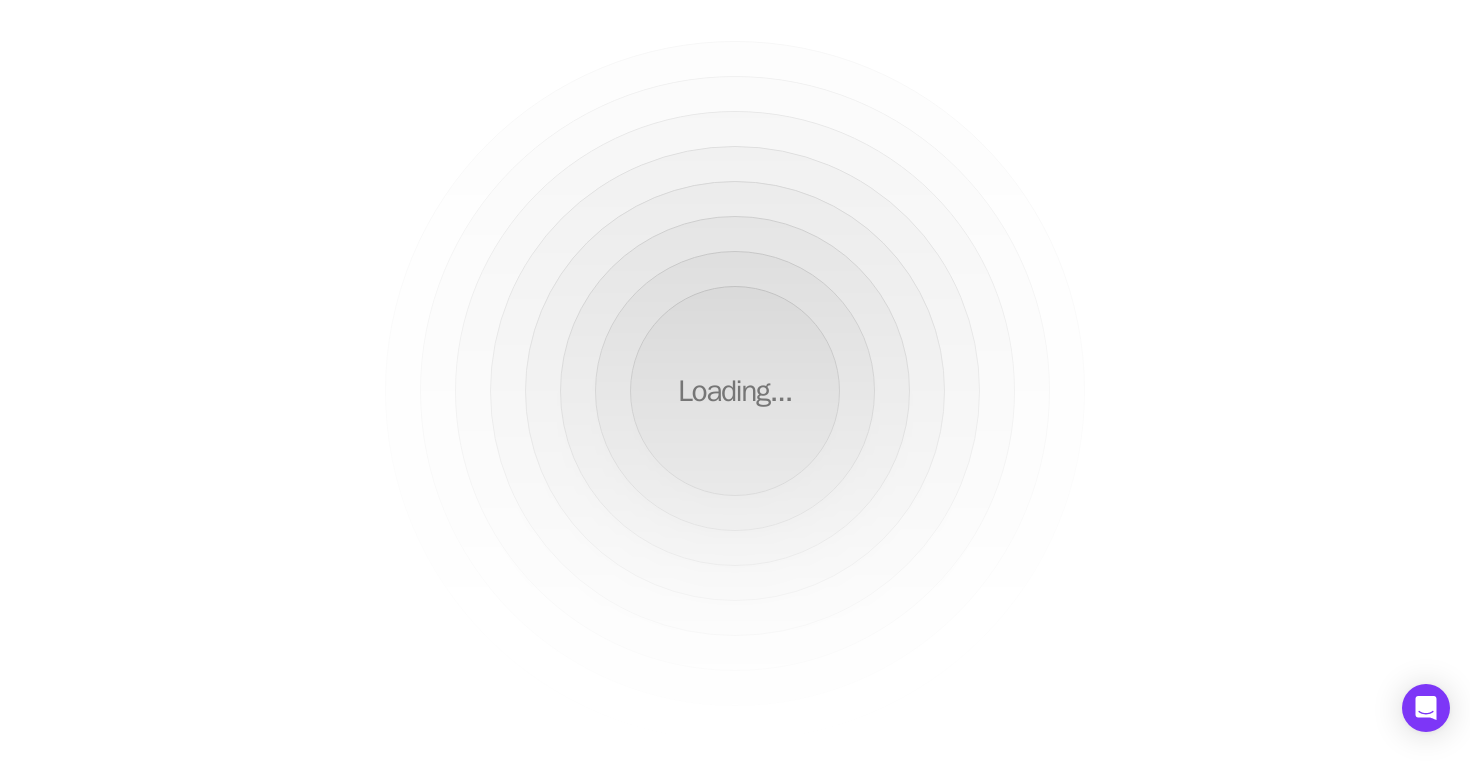 scroll, scrollTop: 0, scrollLeft: 0, axis: both 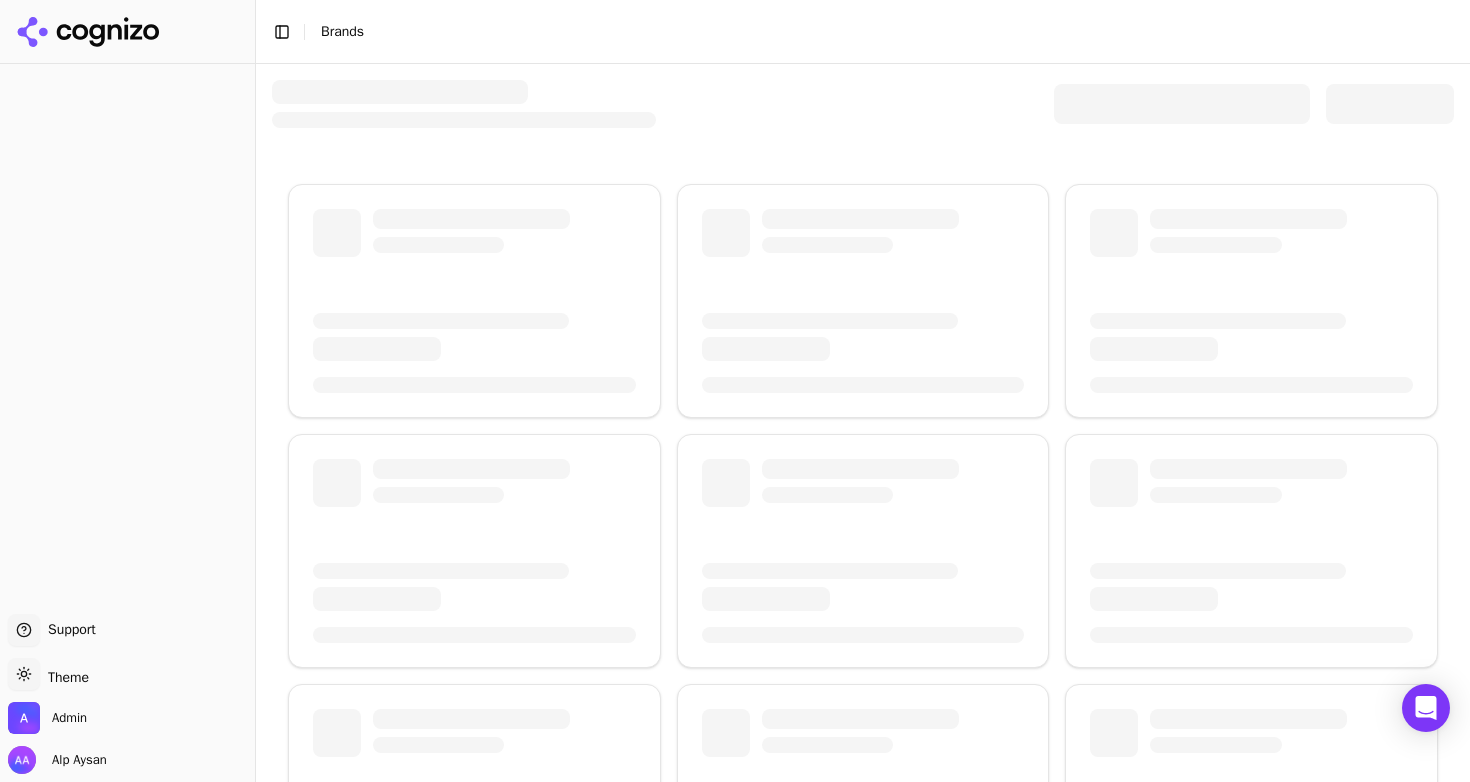 click at bounding box center (1182, 104) 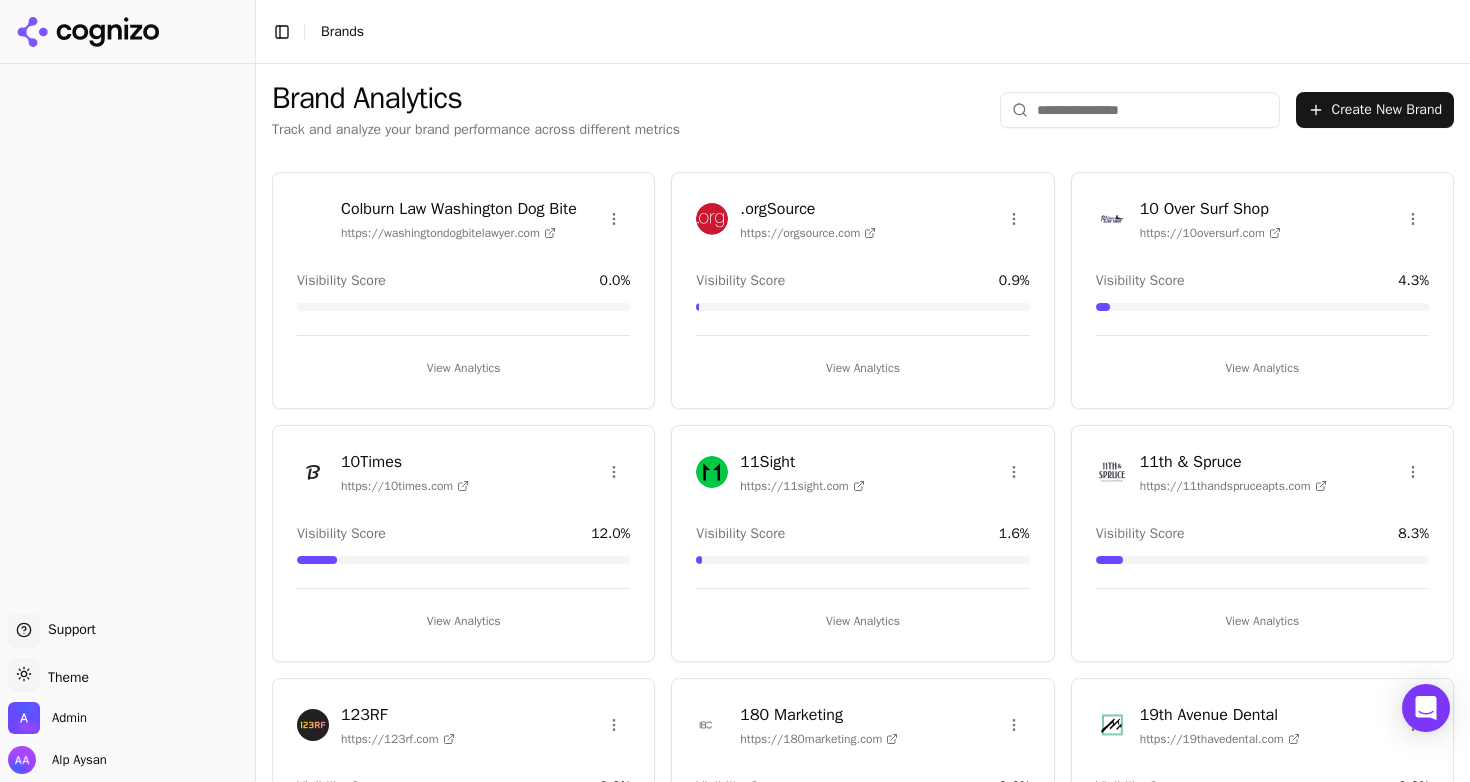click at bounding box center (1140, 110) 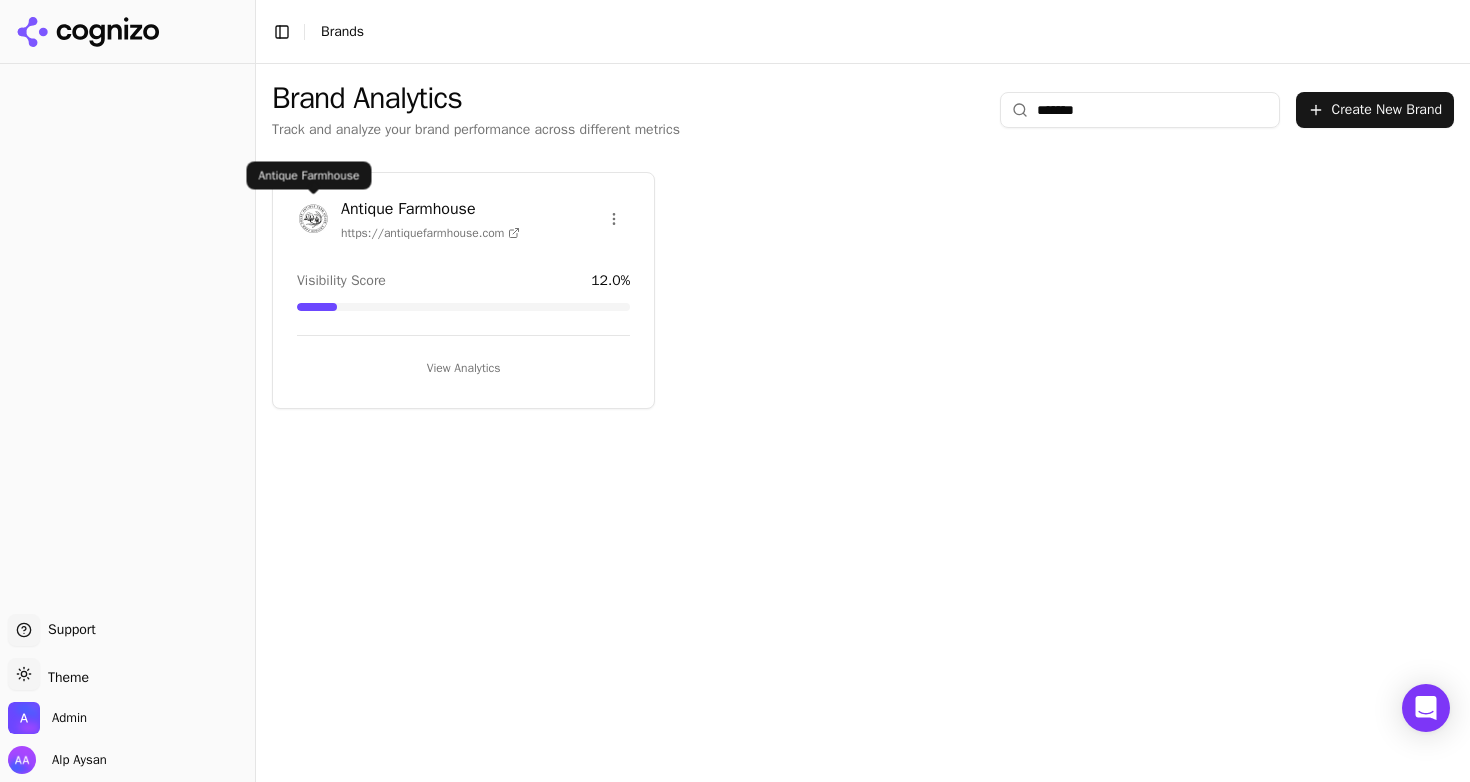 type on "*******" 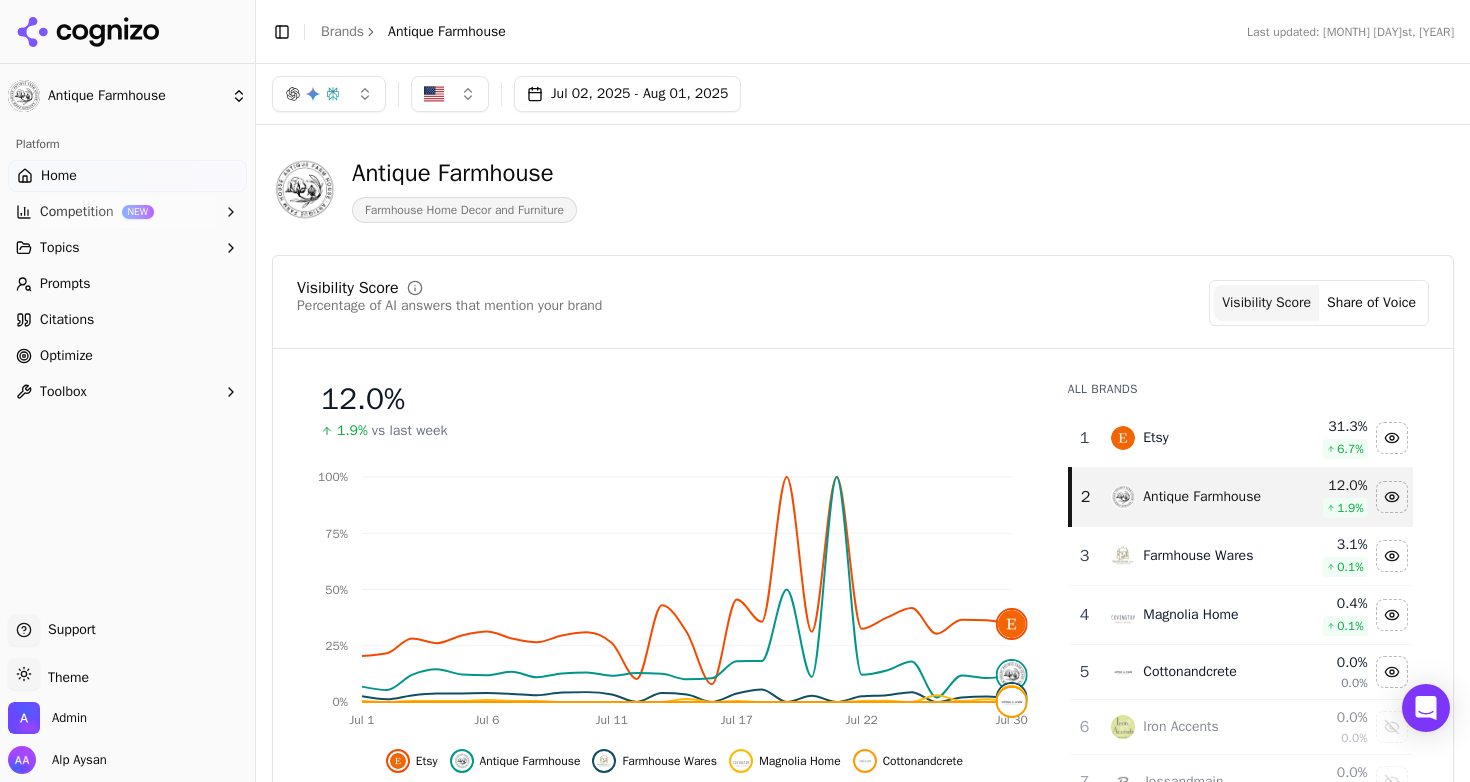 click on "Citations" at bounding box center [127, 320] 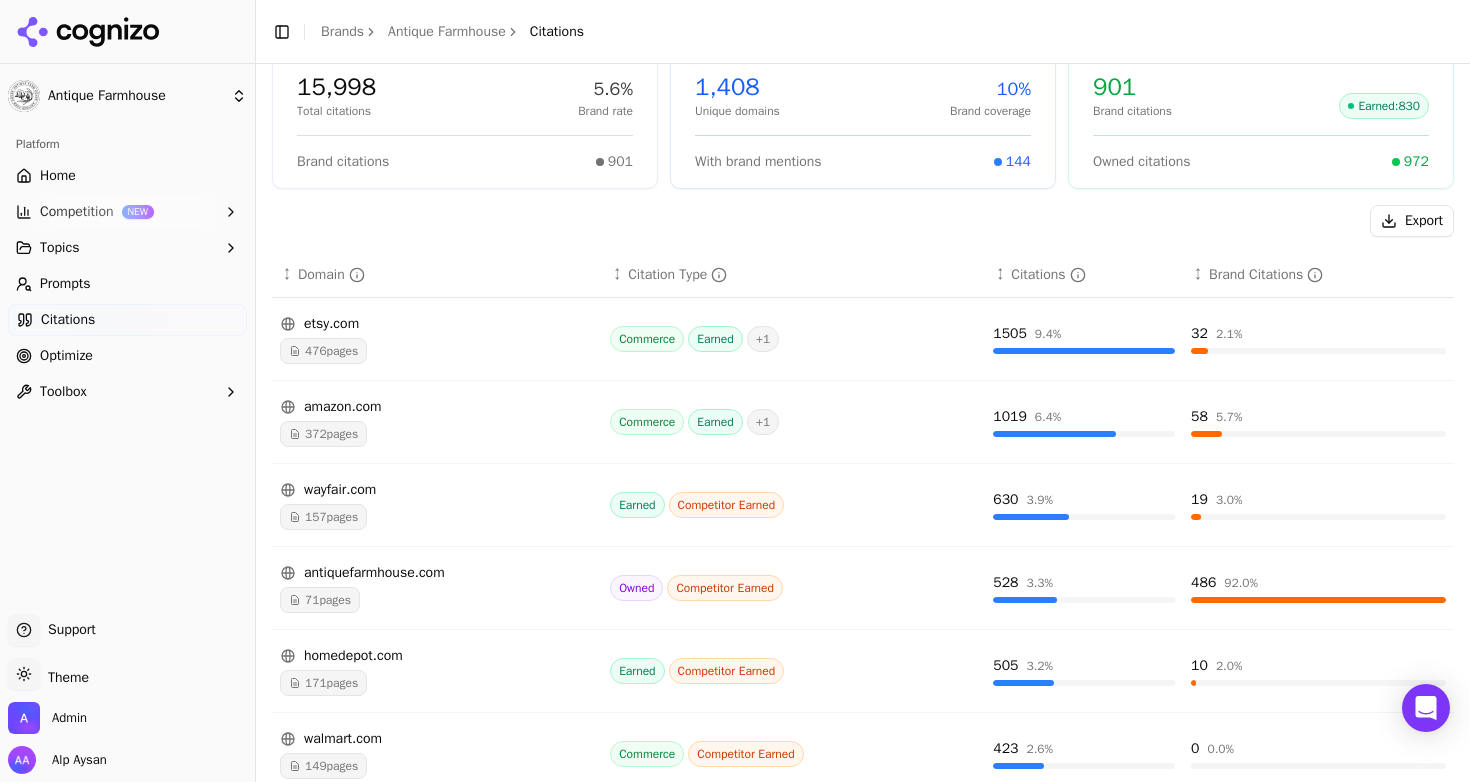 scroll, scrollTop: 154, scrollLeft: 0, axis: vertical 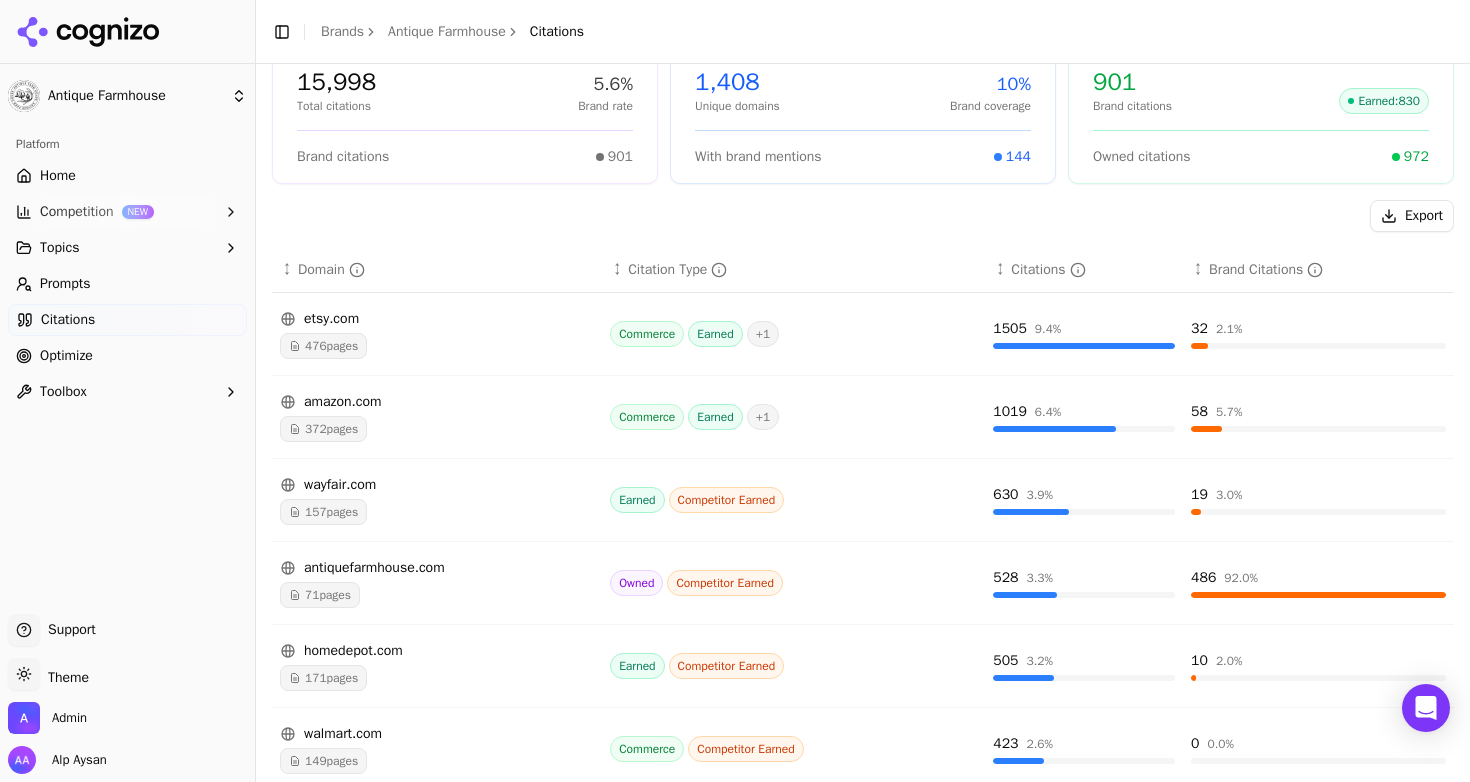 click on "71  pages" at bounding box center (320, 595) 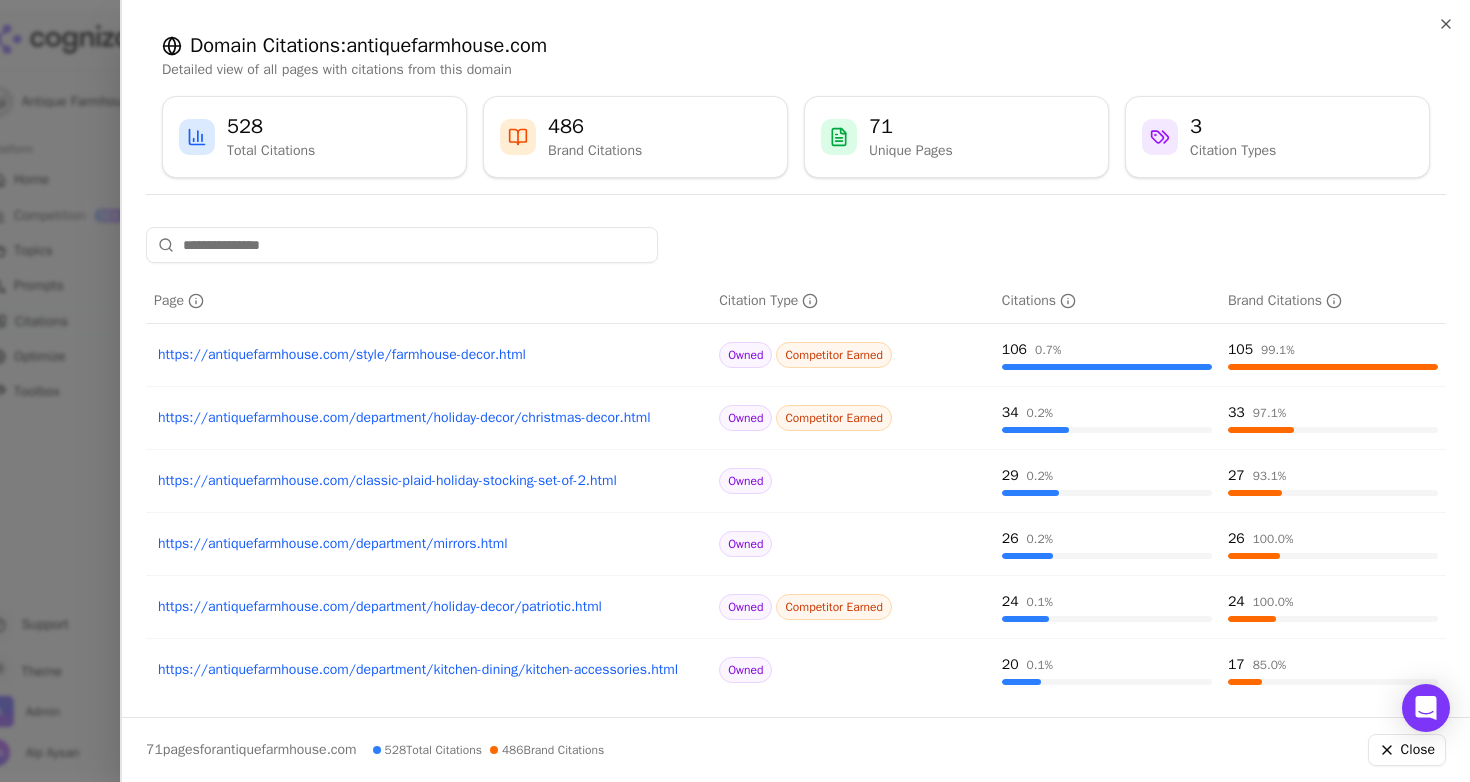 click on "https://antiquefarmhouse.com/department/holiday-decor/christmas-decor.html" at bounding box center [428, 418] 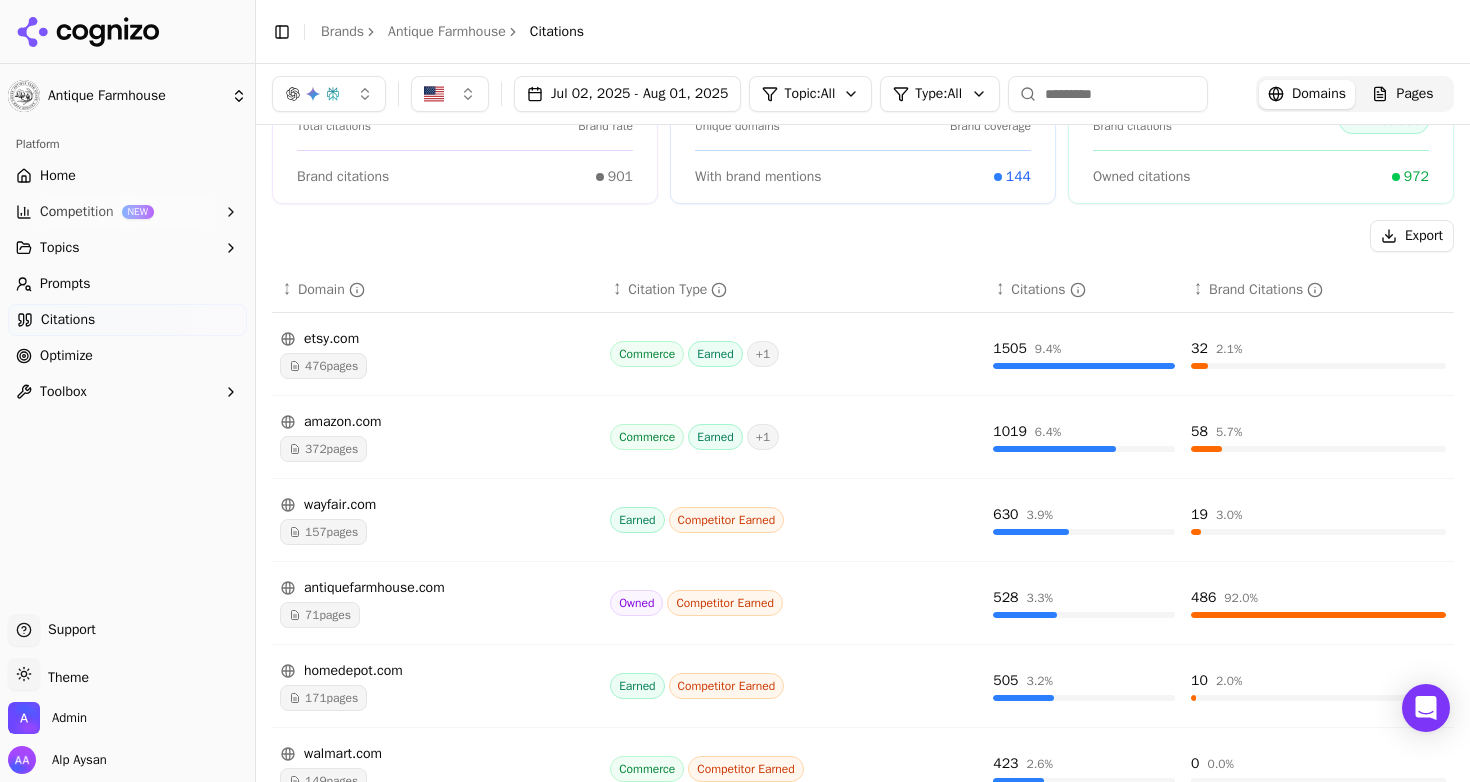 scroll, scrollTop: 0, scrollLeft: 0, axis: both 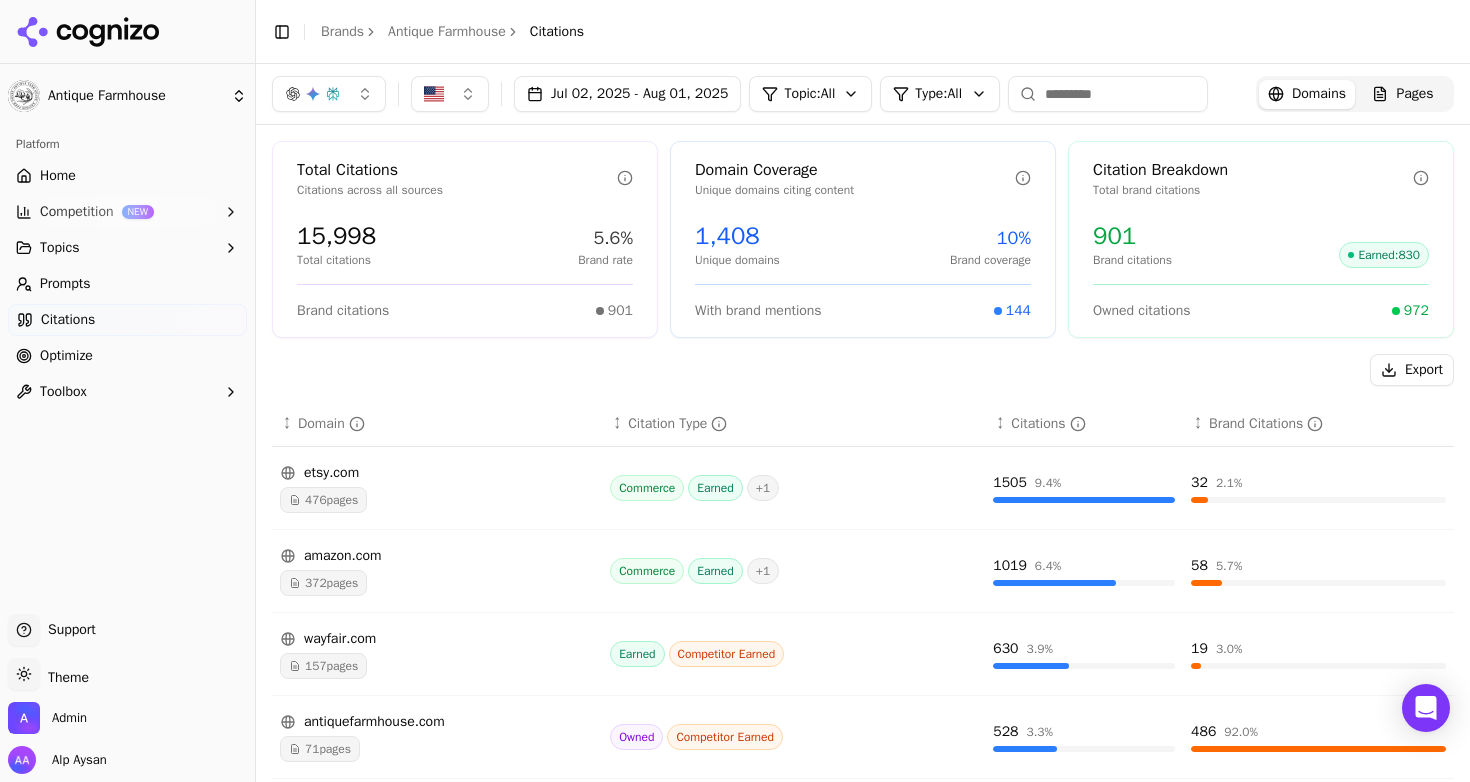 click on "Home" at bounding box center (127, 176) 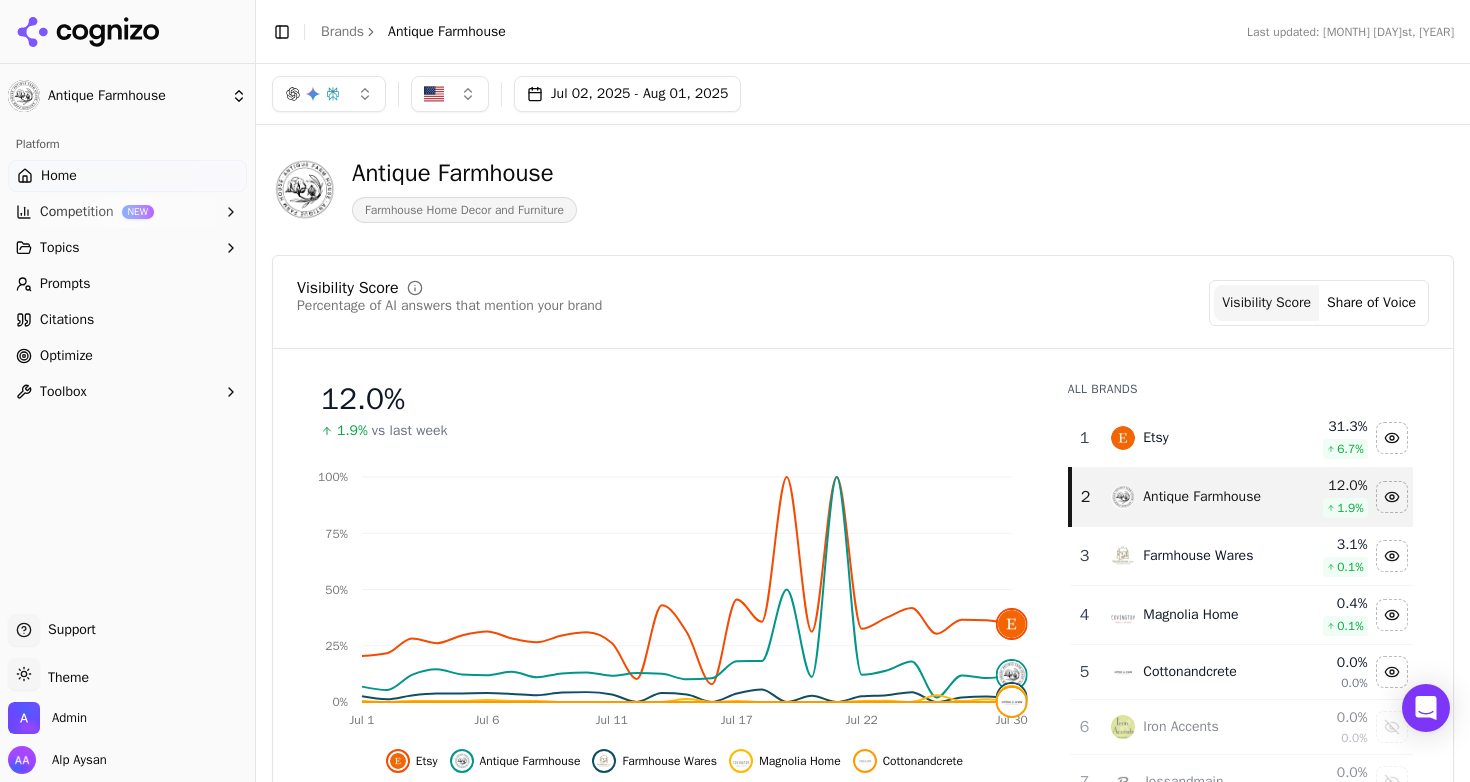 click on "Etsy" at bounding box center (1188, 438) 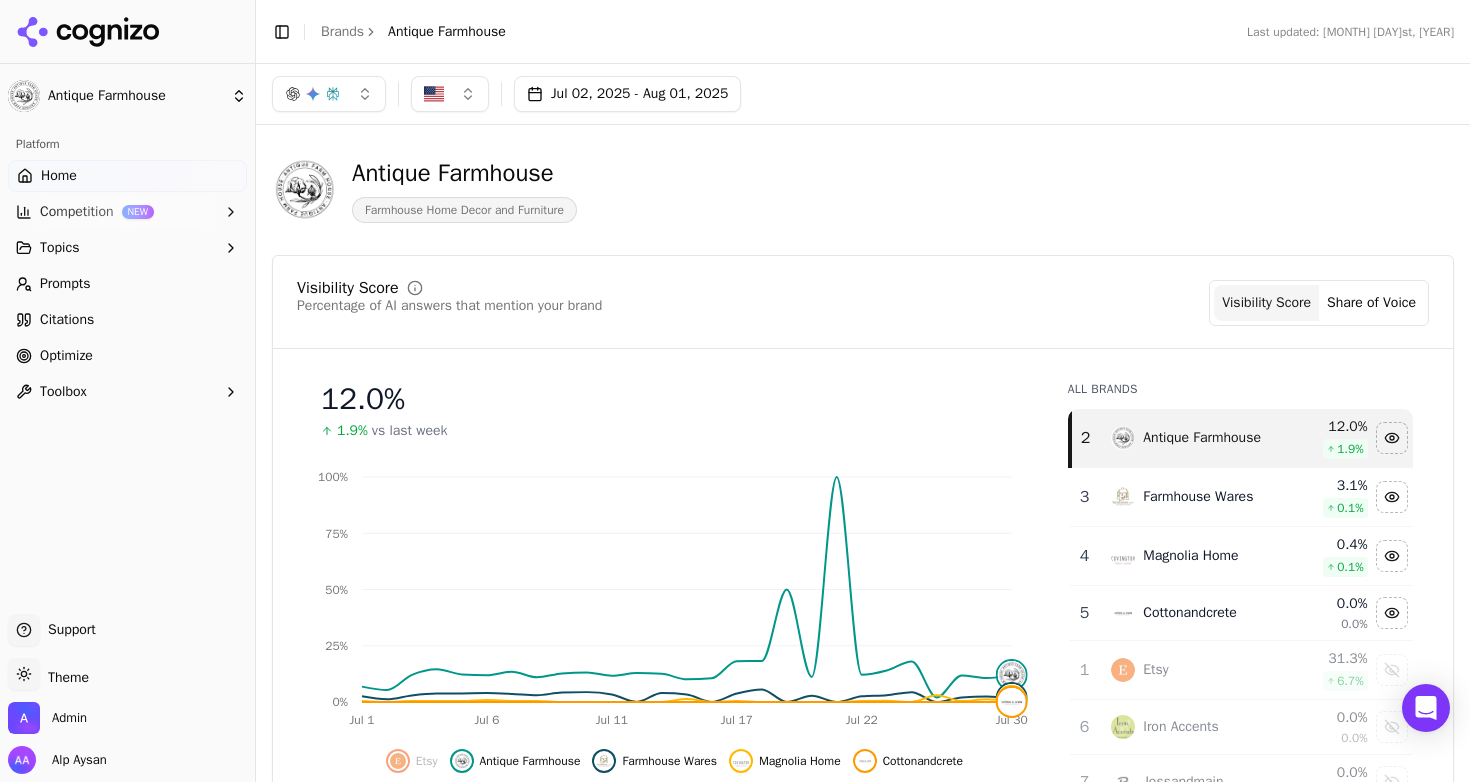 click on "Etsy" at bounding box center (1188, 670) 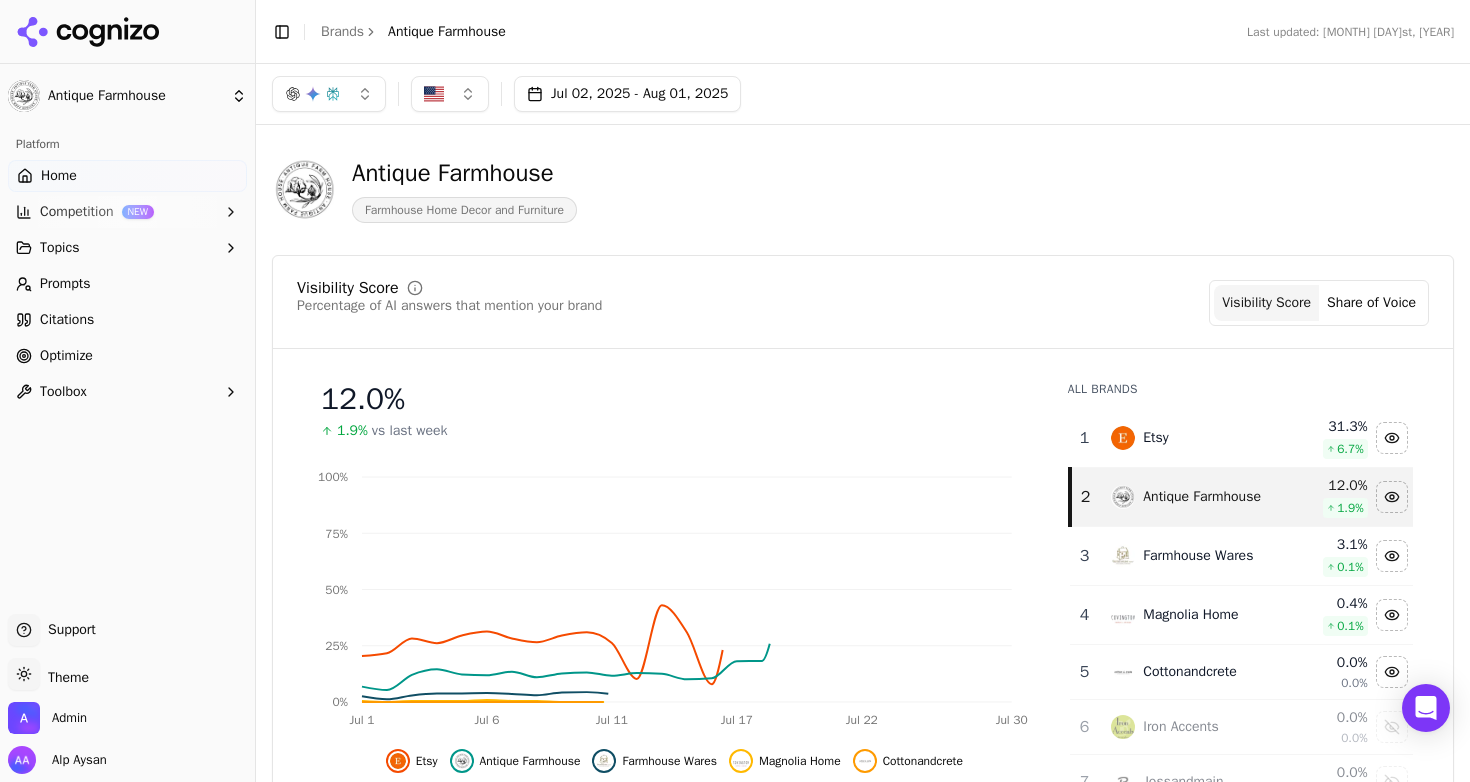 scroll, scrollTop: 1, scrollLeft: 0, axis: vertical 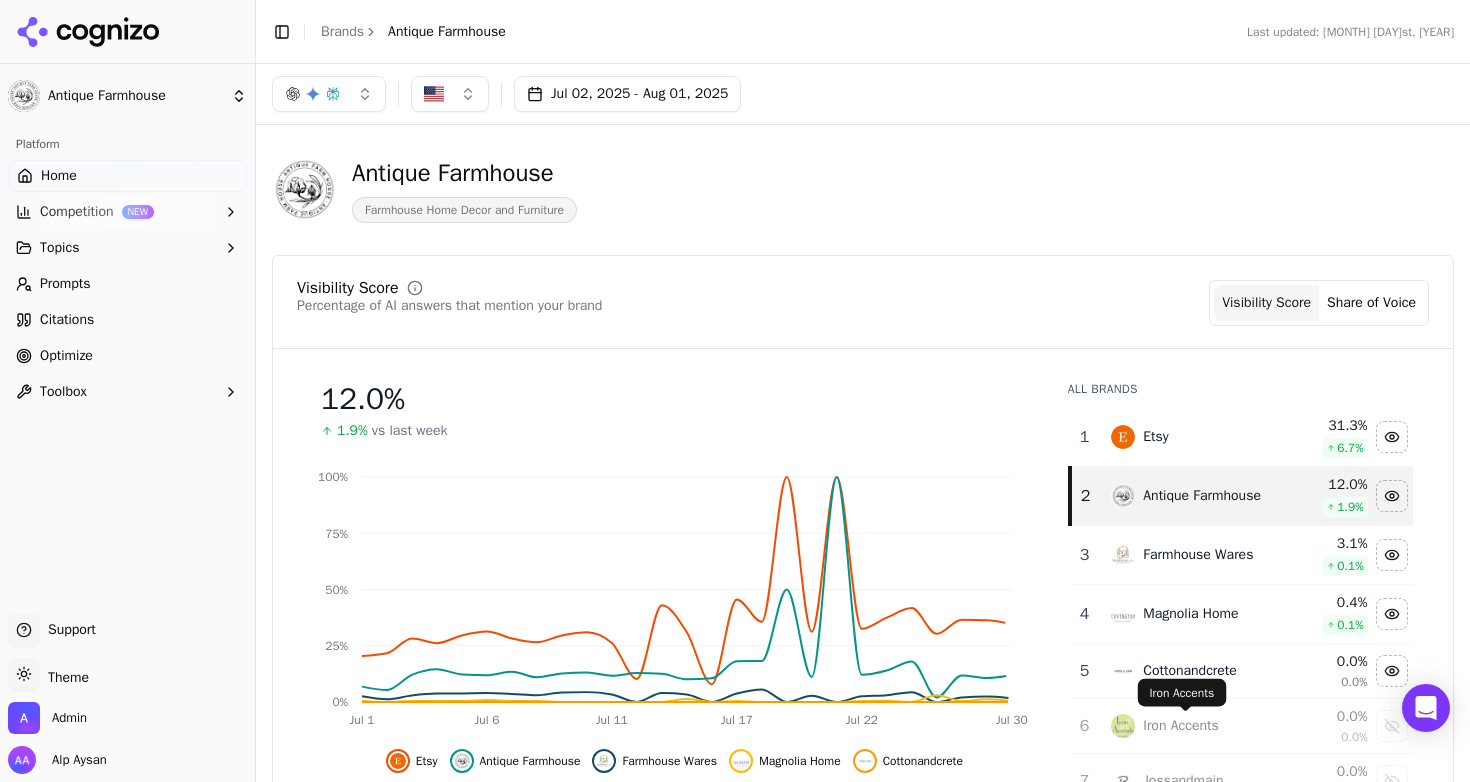 click on "Iron Accents" at bounding box center [1181, 726] 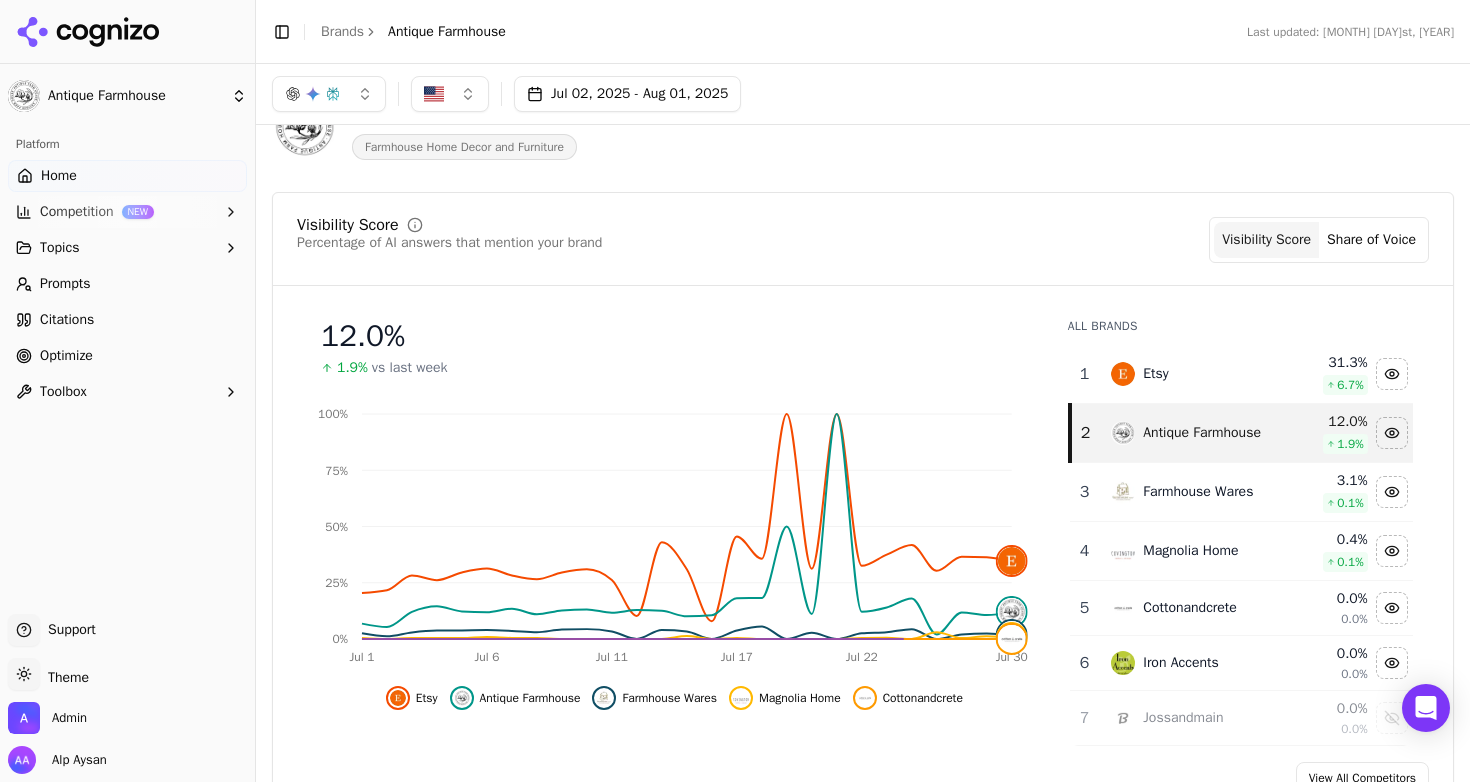 scroll, scrollTop: 116, scrollLeft: 0, axis: vertical 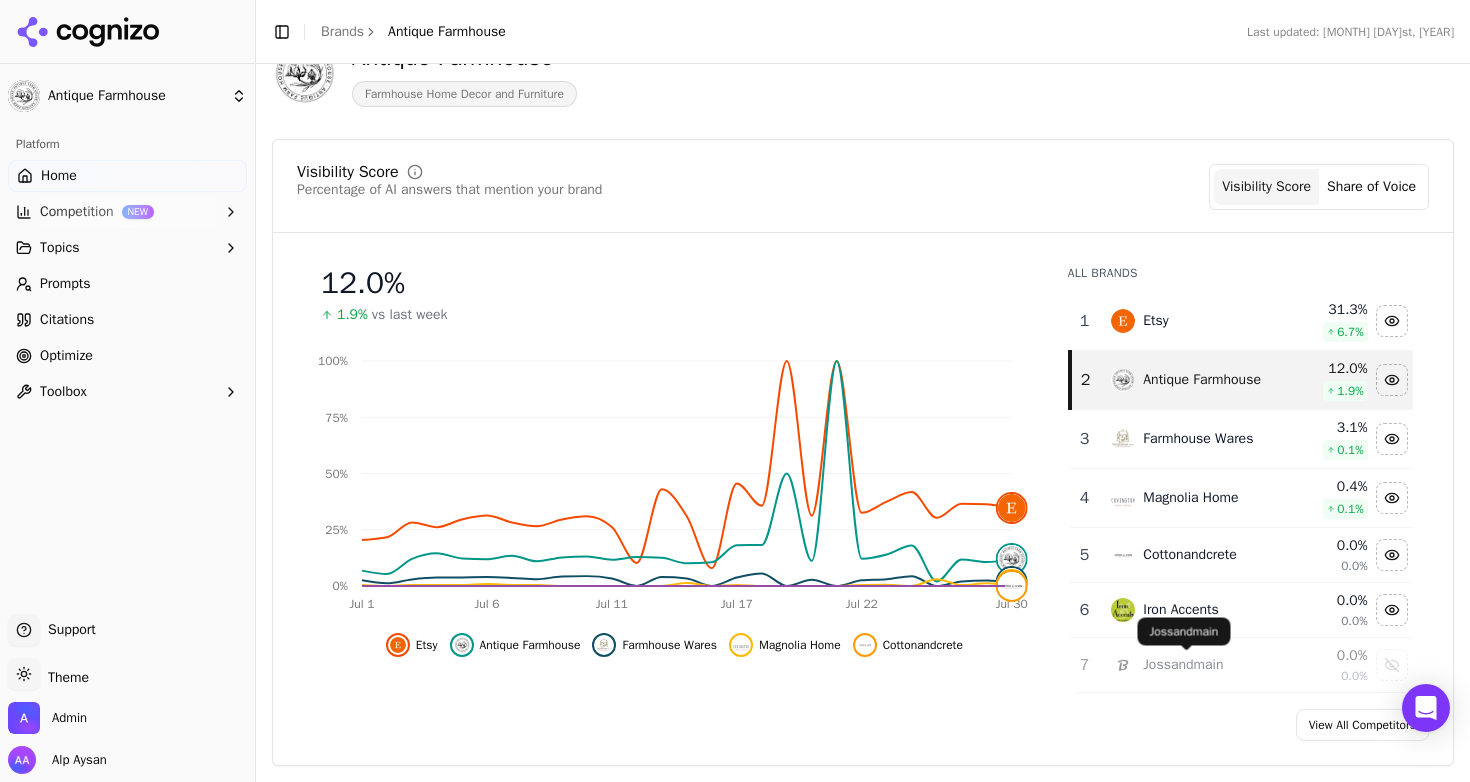 click on "Jossandmain" at bounding box center (1188, 665) 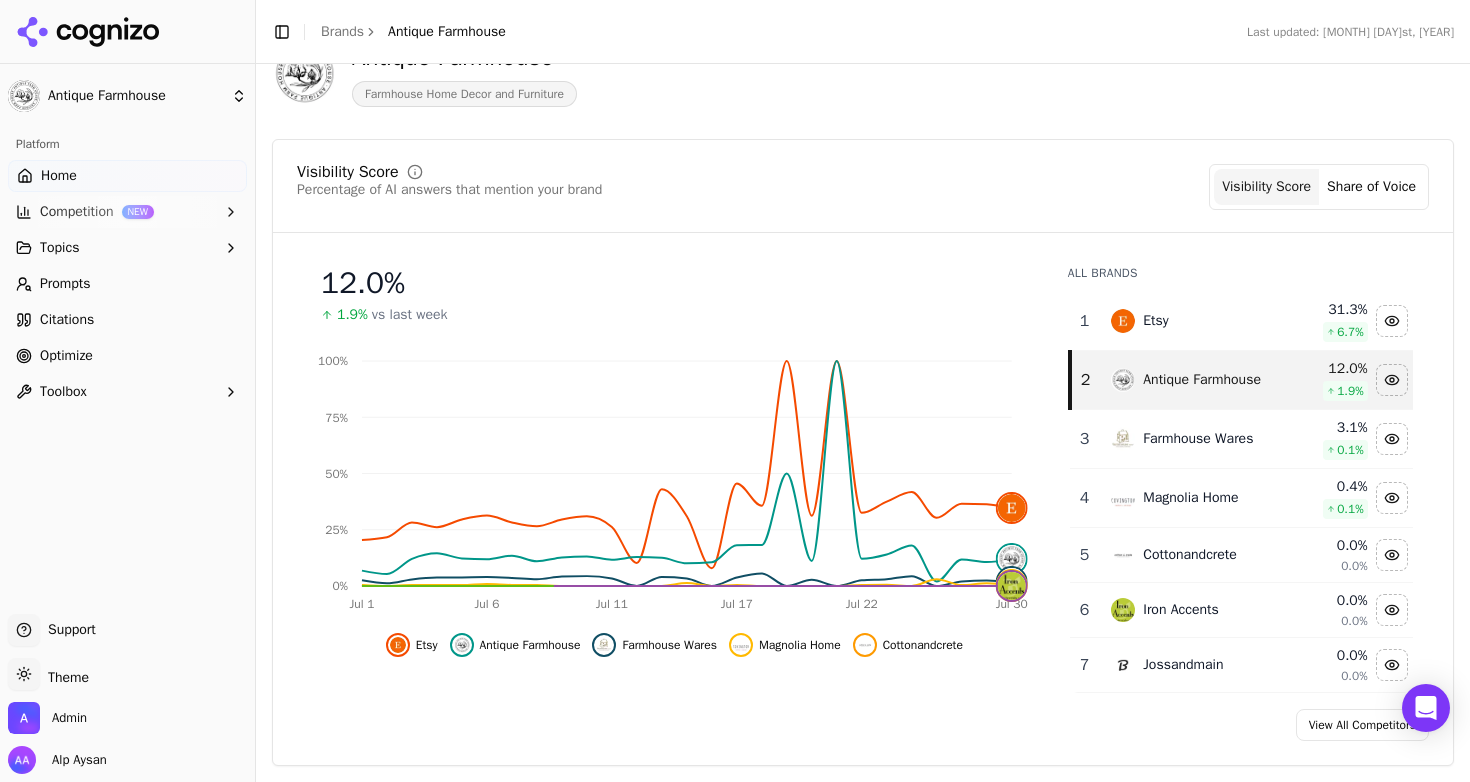 click on "Jossandmain" at bounding box center [1183, 665] 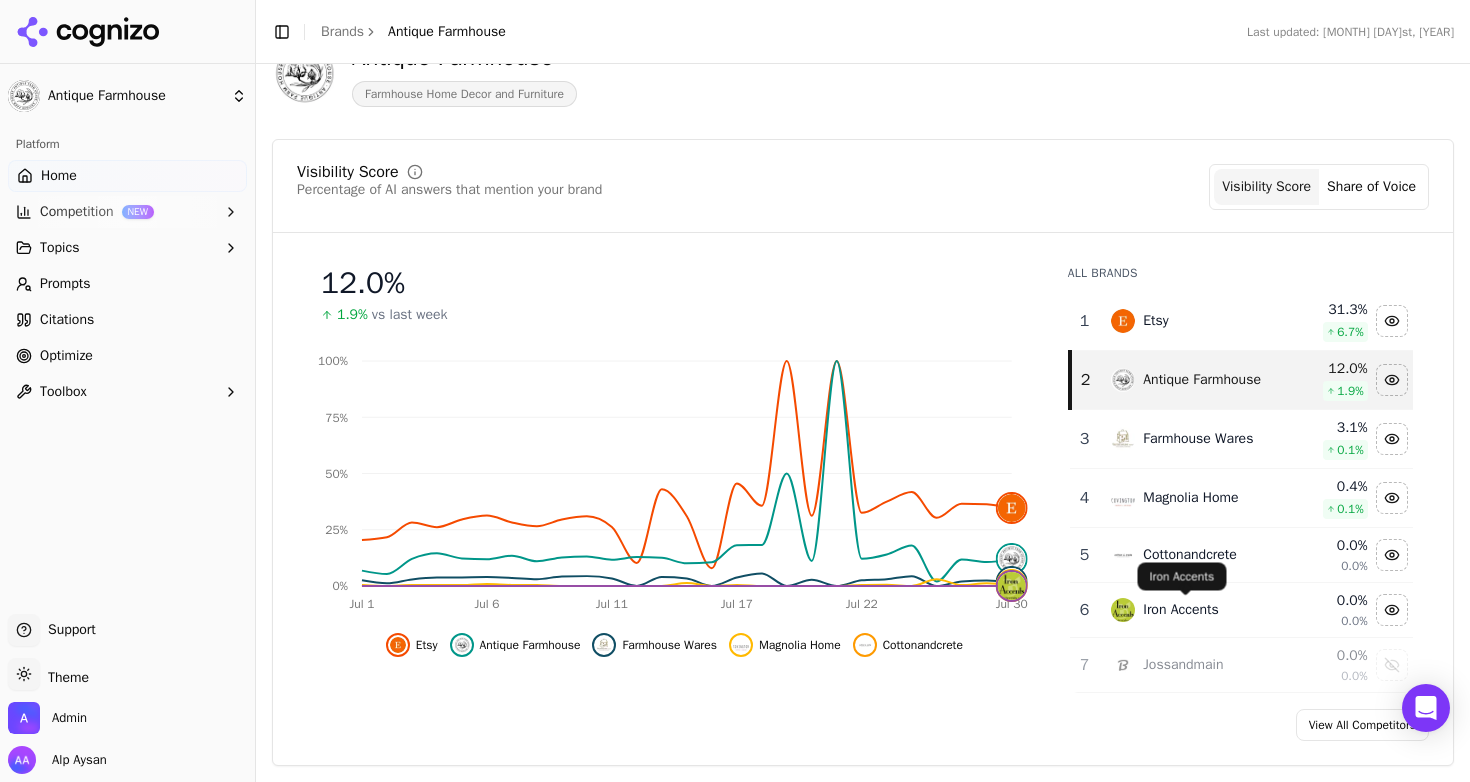 click on "Antique Farmhouse Platform Home Competition NEW Topics Prompts Citations Optimize Toolbox Support Support Toggle theme Theme Admin Alp Aysan Toggle Sidebar Brands Antique Farmhouse Last updated: [MONTH] [DAY]st, [YEAR] [MONTH] 02, [YEAR] - [MONTH] 01, [YEAR] Antique Farmhouse Farmhouse Home Decor and Furniture Visibility Score Percentage of AI answers that mention your brand Visibility Score Share of Voice 12.0 % 1.9% vs last week [MONTH] 1 [MONTH] 6 [MONTH] 11 [MONTH] 17 [MONTH] 22 [MONTH] 30 0% 25% 50% 75% 100% Etsy Antique Farmhouse Farmhouse Wares Magnolia Home Cottonandcrete All Brands 1 Etsy 31.3 % 6.7 % 2 Antique Farmhouse 12.0 % 1.9 % 3 Farmhouse Wares 3.1 % 0.1 % 4 Magnolia Home 0.4 % 0.1 % 5 Cottonandcrete 0.0 % 0.0% 6 Iron Accents 0.0 % 0.0% 7 Jossandmain 0.0 % 0.0% View All Competitors Topic Performance Brand performance across relevant topics within your industry Topics Visibility Score Share of Voice Top Brands Furniture Collections 0.8% 0.1% Christmas Decor 10.2% 1.8% Lighting Fixtures 8.0% 1.3% Farmhouse Decor 18.1% 3.3% 9.2% +" at bounding box center (735, 391) 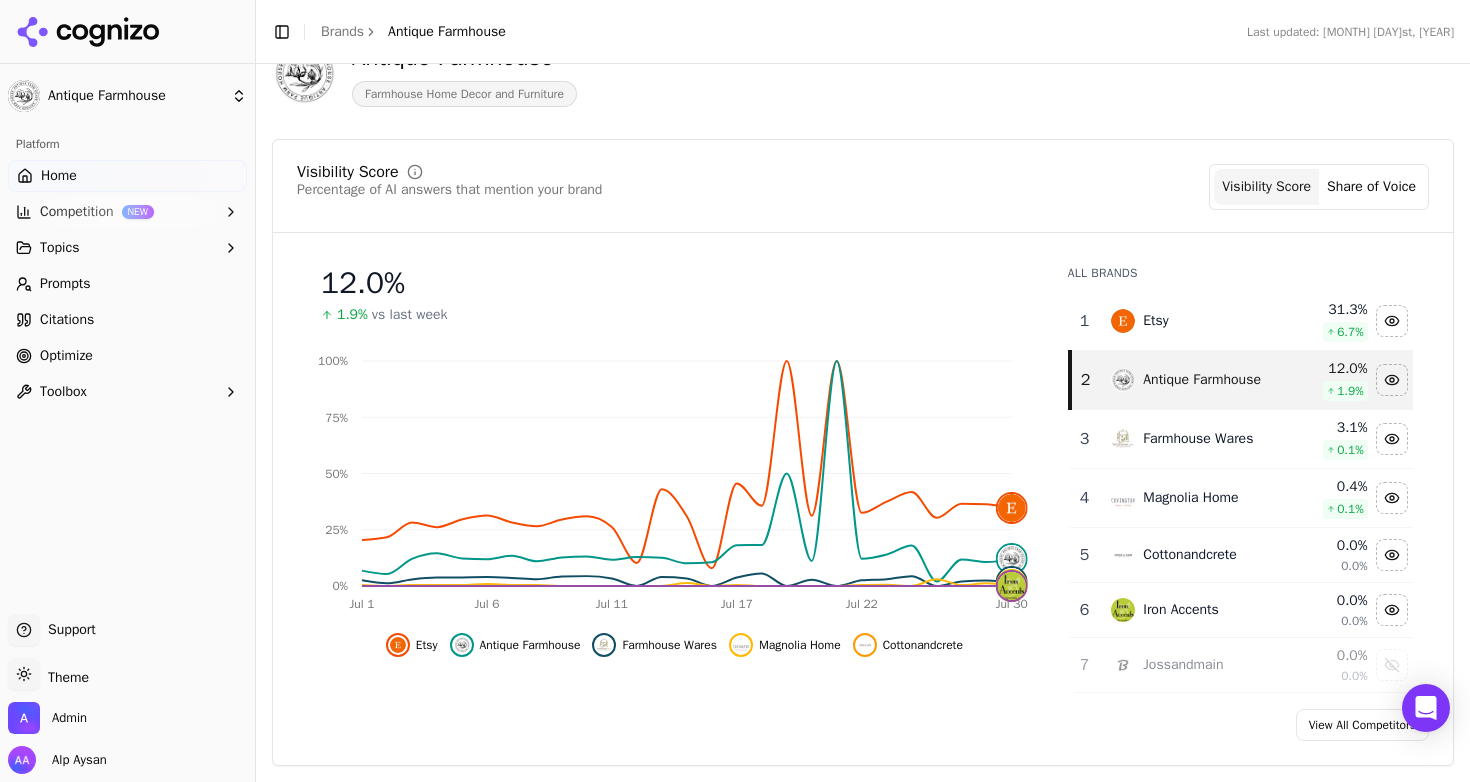 click on "Iron Accents" at bounding box center (1181, 610) 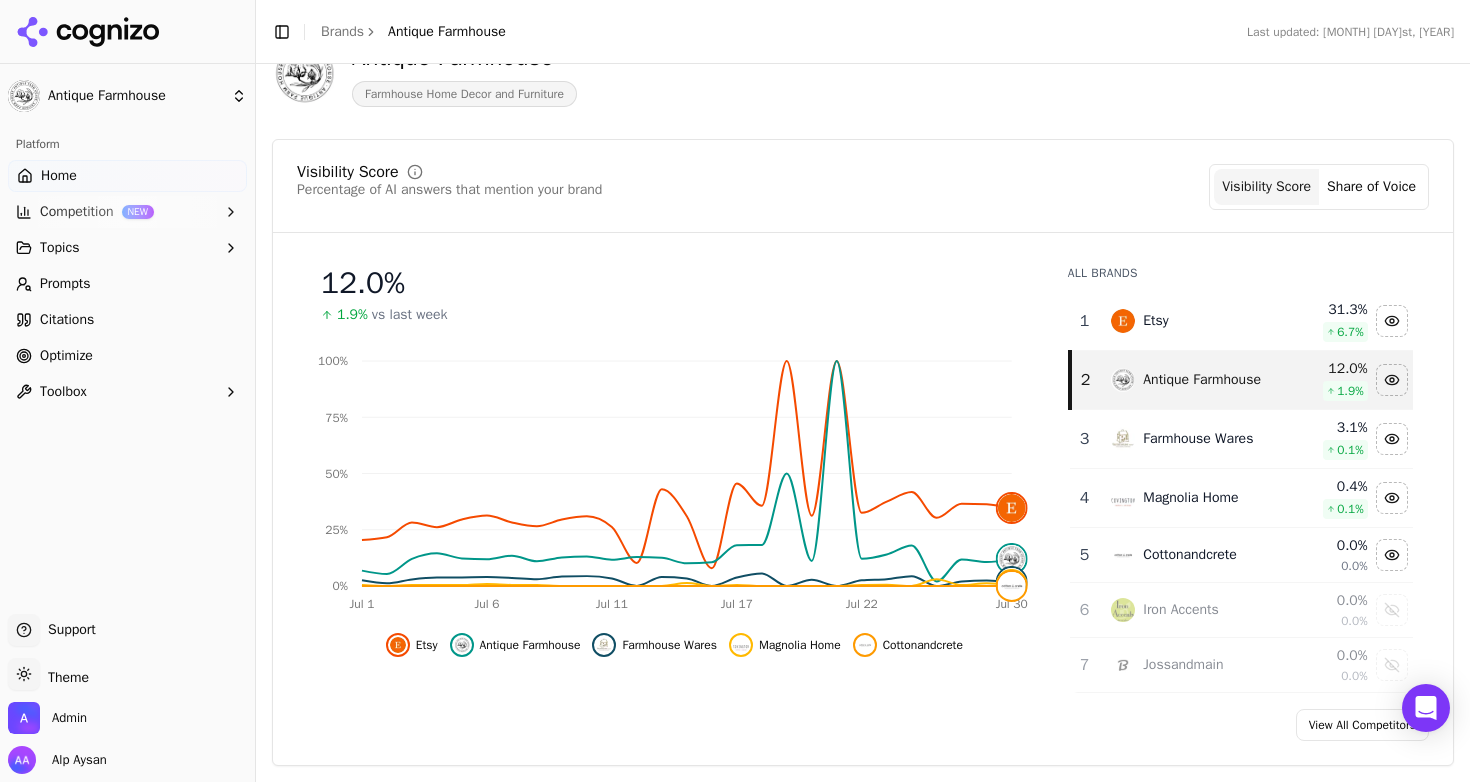 click on "12.0 % 1.9% vs last week" at bounding box center [674, 295] 